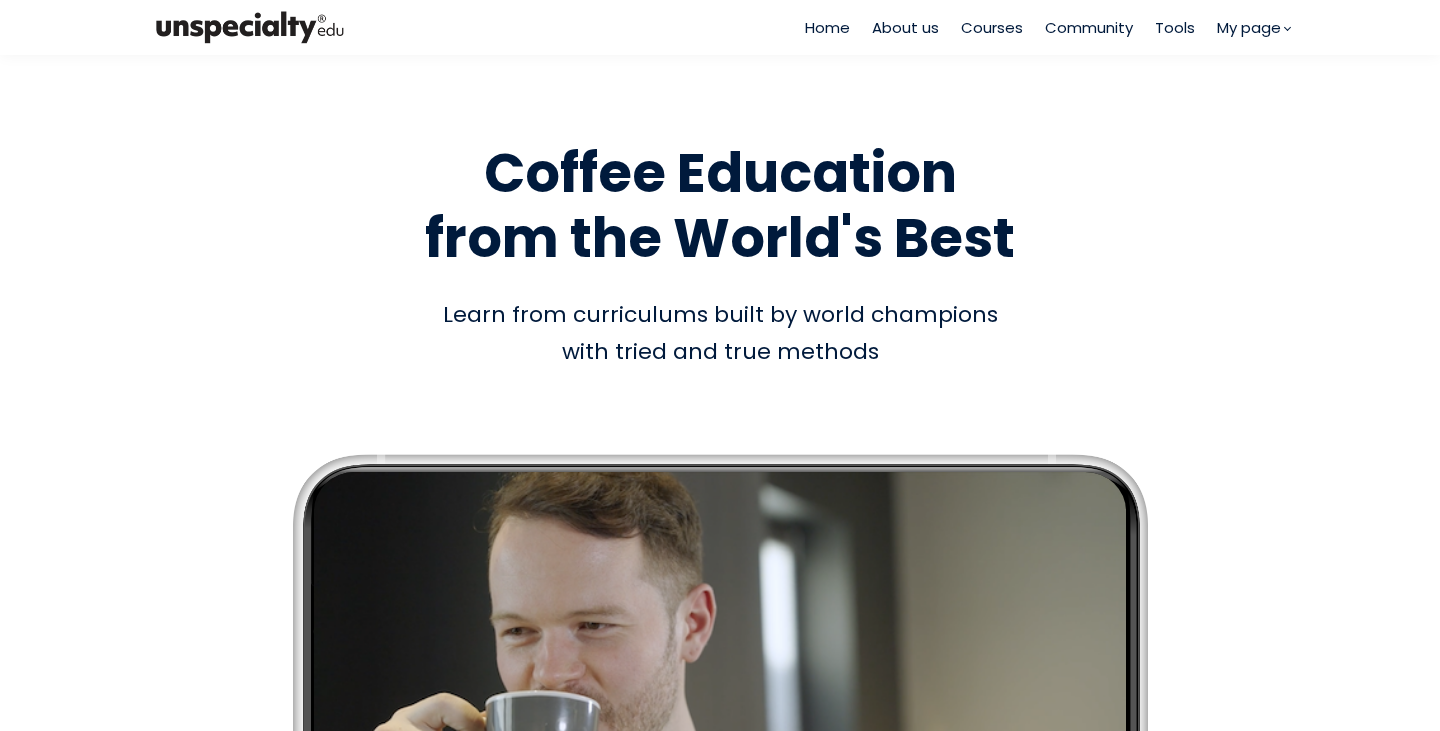 scroll, scrollTop: 0, scrollLeft: 0, axis: both 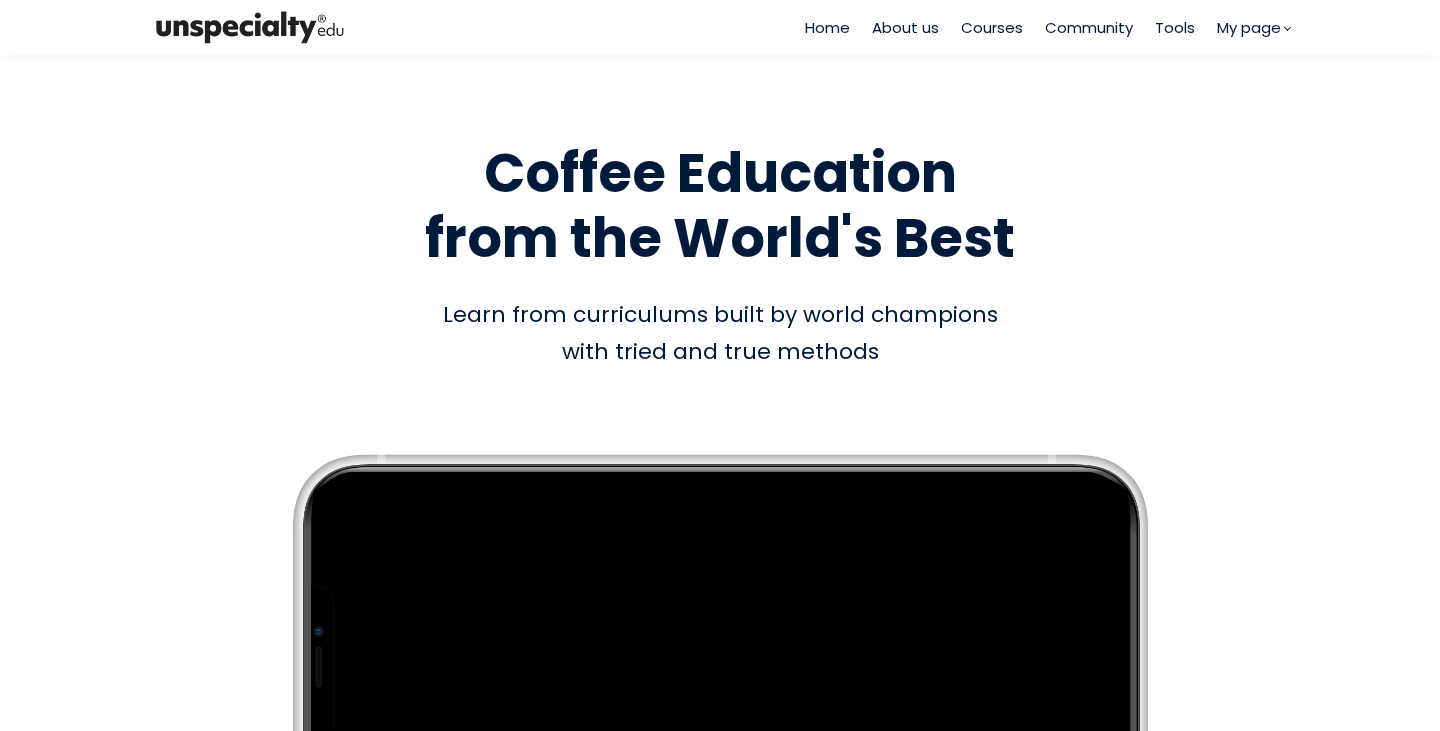 click on "Courses" at bounding box center (992, 27) 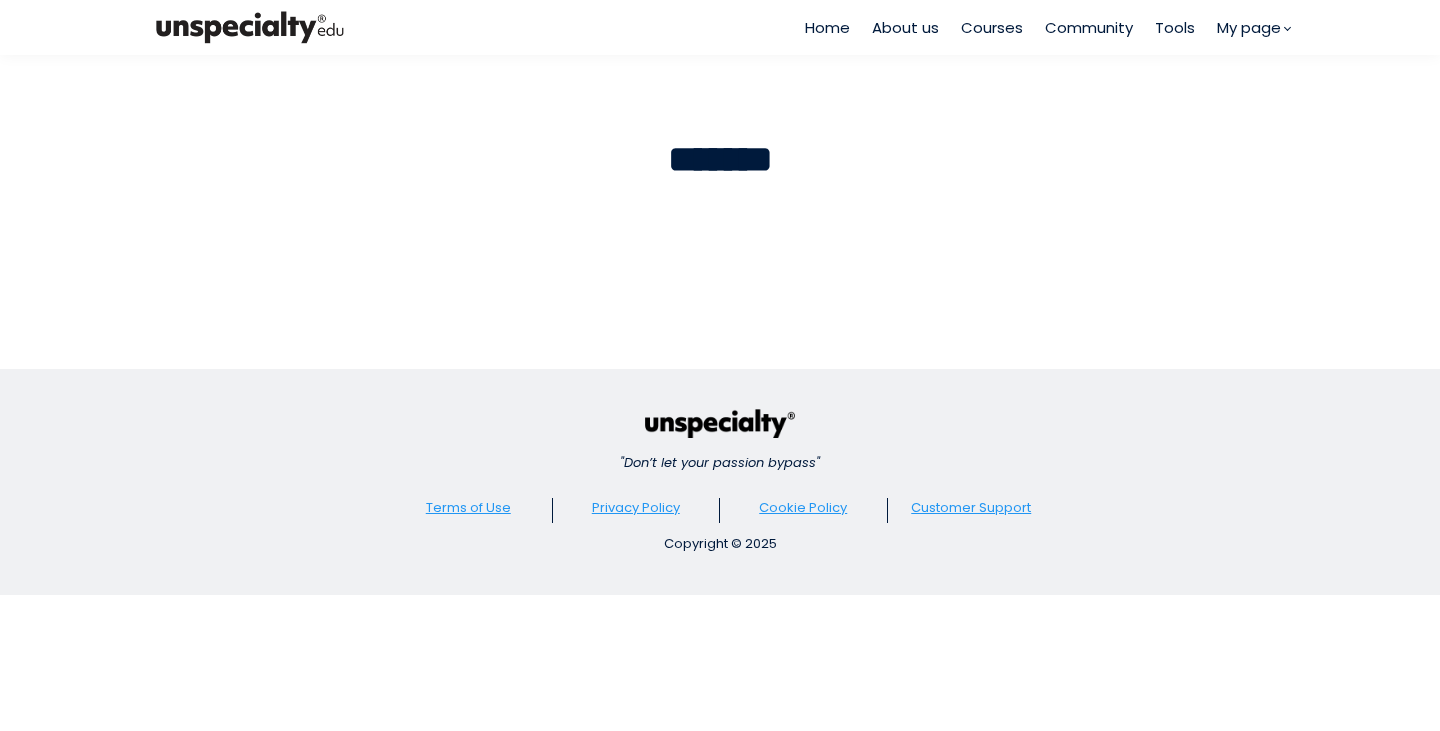 scroll, scrollTop: 0, scrollLeft: 0, axis: both 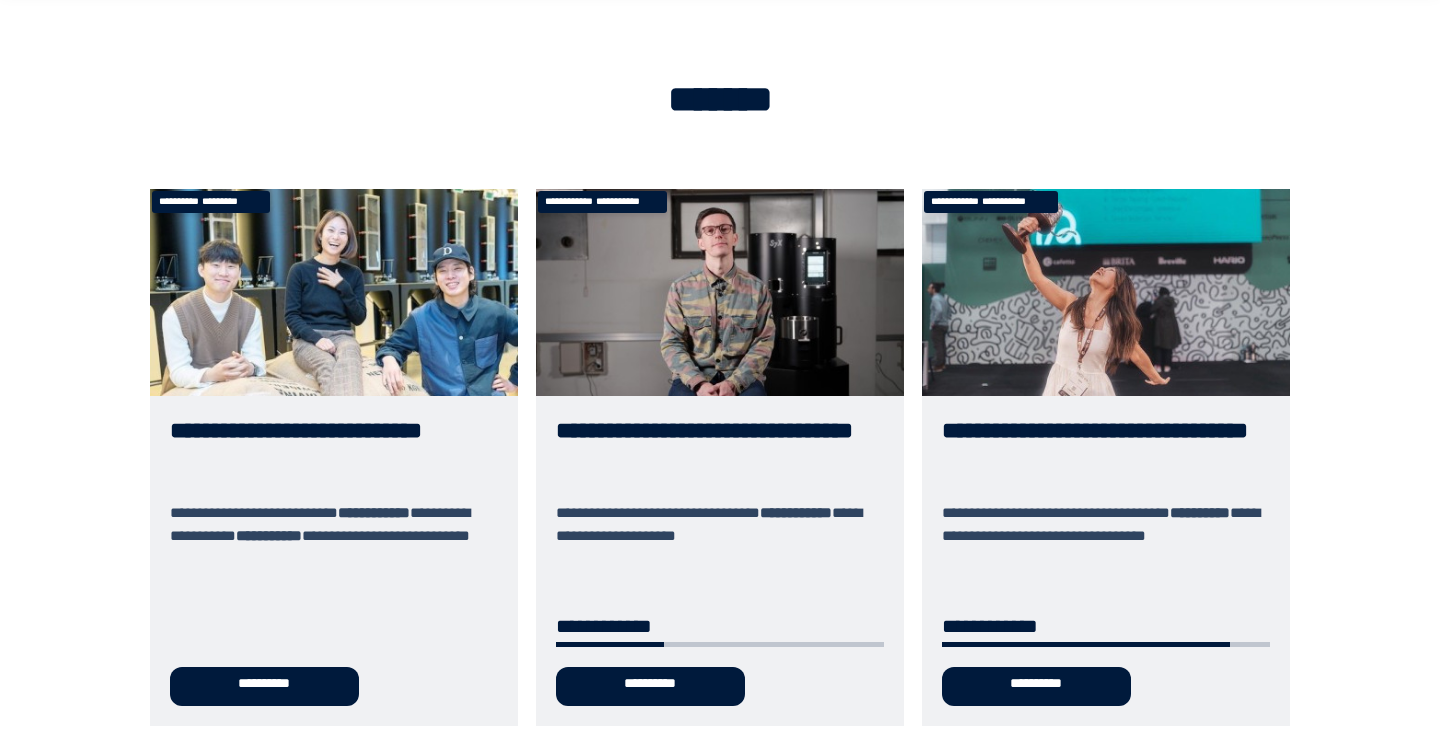 click on "**********" at bounding box center (720, 457) 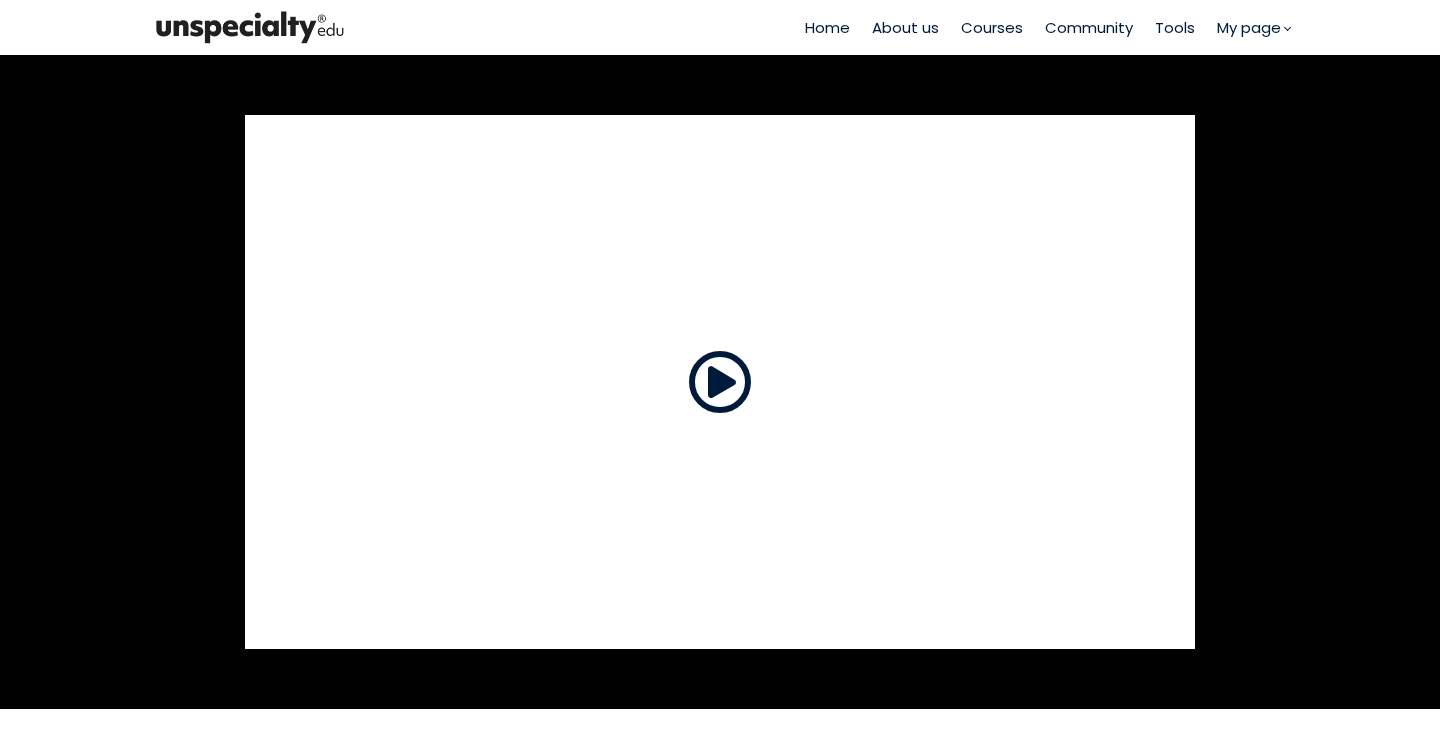 scroll, scrollTop: 0, scrollLeft: 0, axis: both 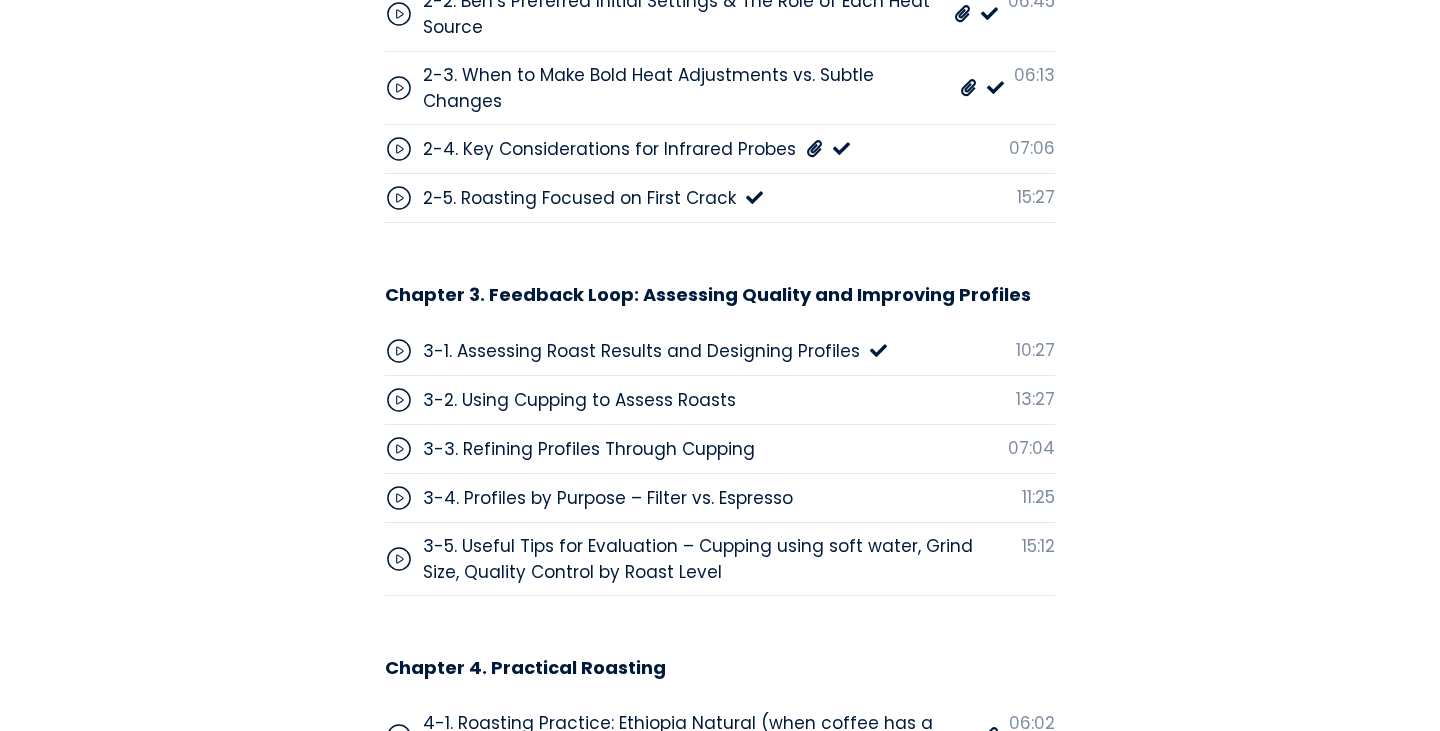click on "3-4. Profiles by Purpose – Filter vs. Espresso" at bounding box center [608, 498] 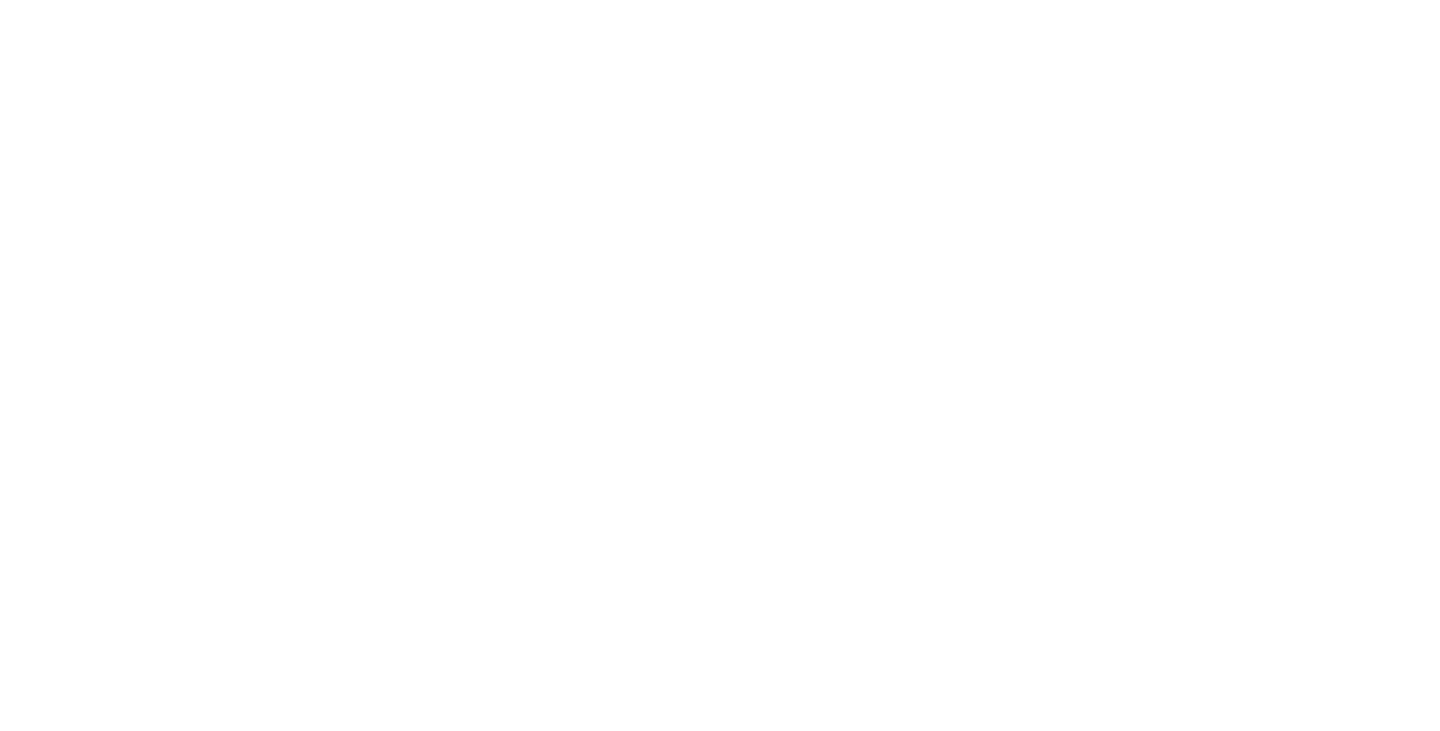 scroll, scrollTop: 0, scrollLeft: 0, axis: both 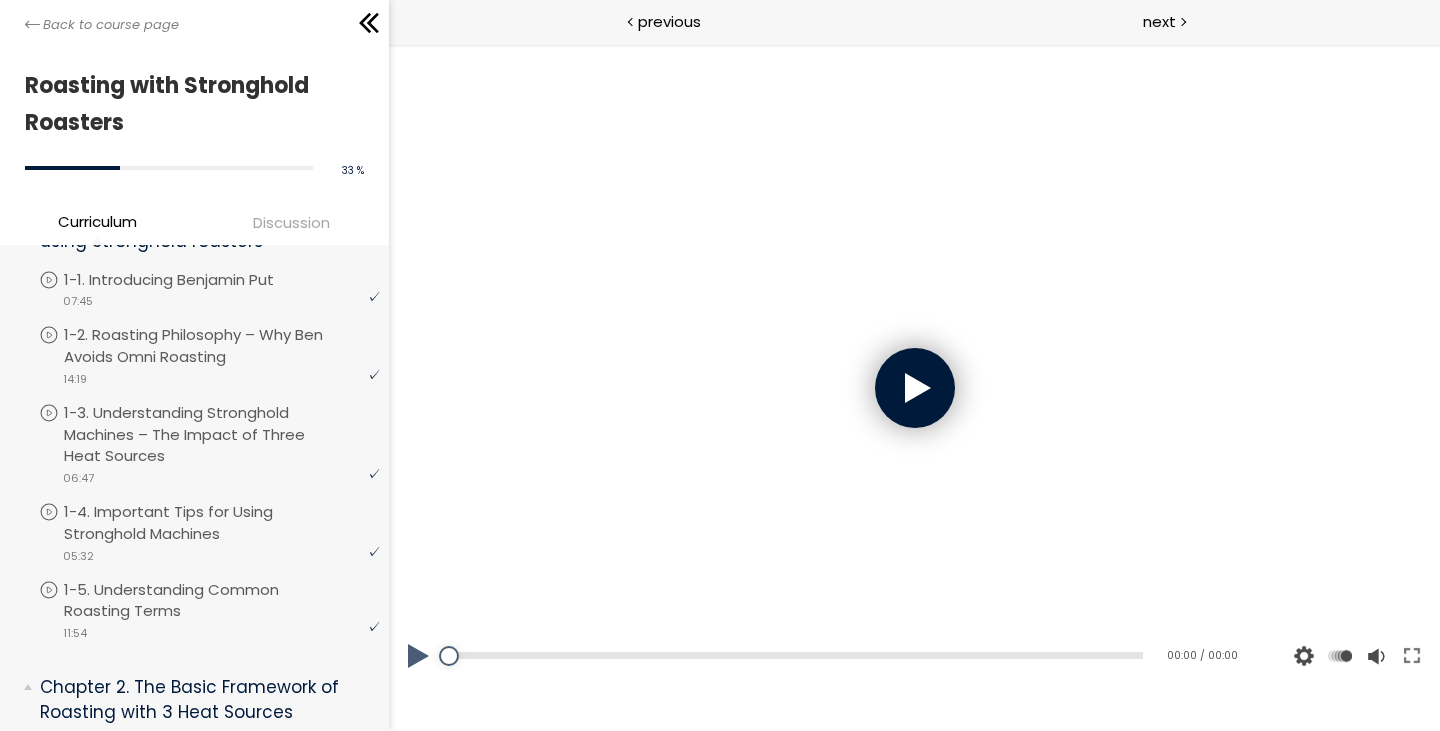 click at bounding box center (914, 388) 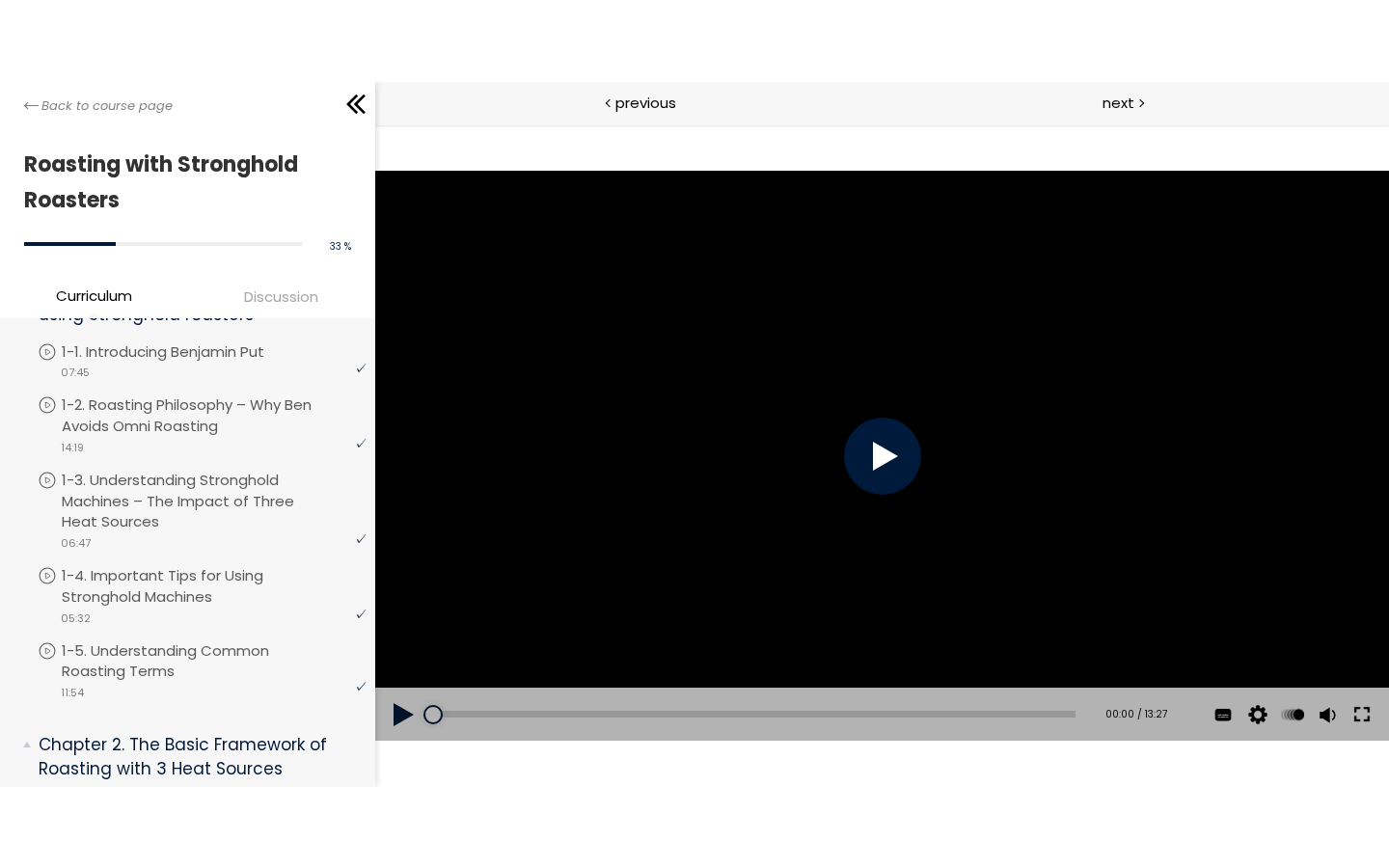 click at bounding box center (1361, 714) 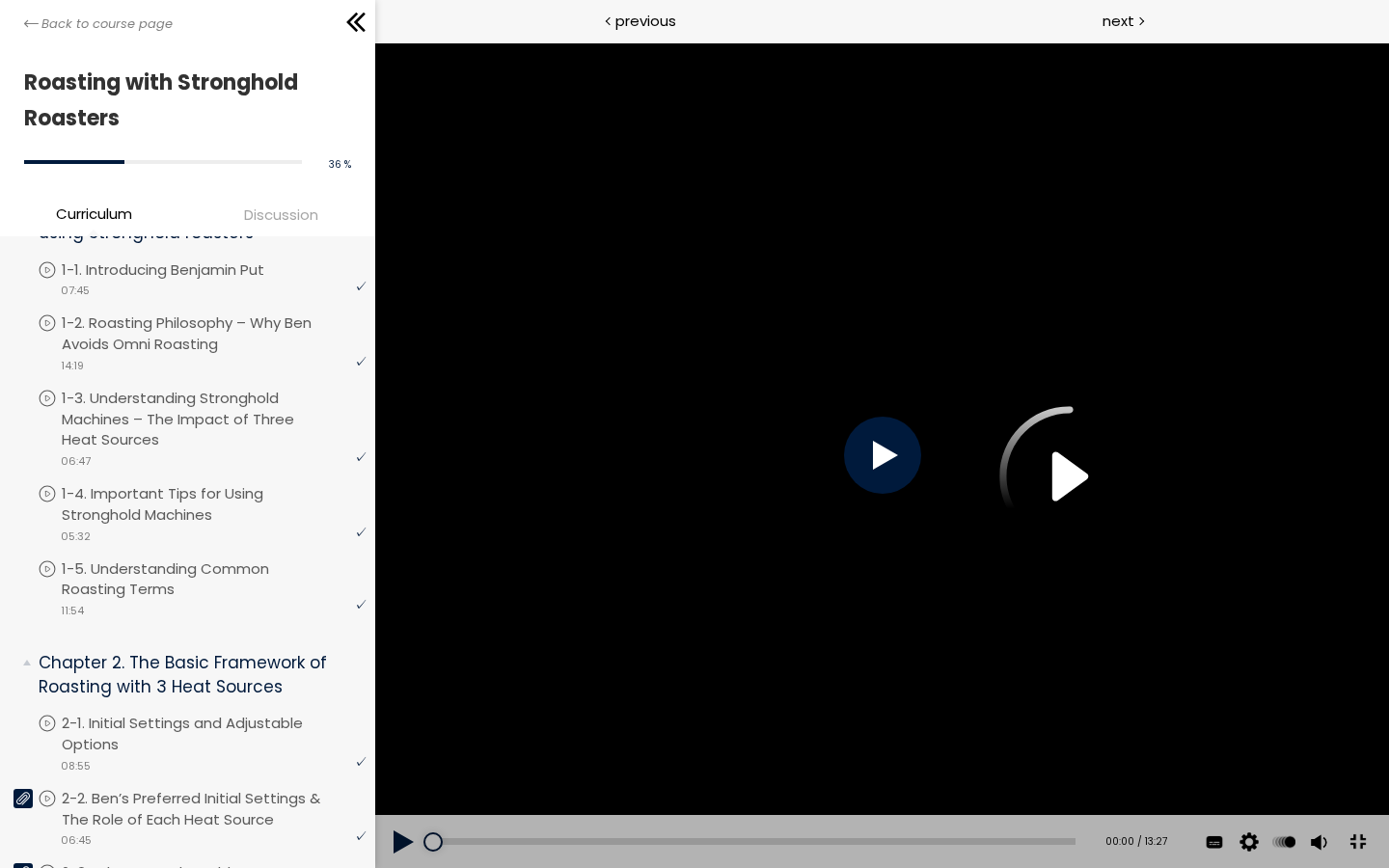 click at bounding box center [882, 455] 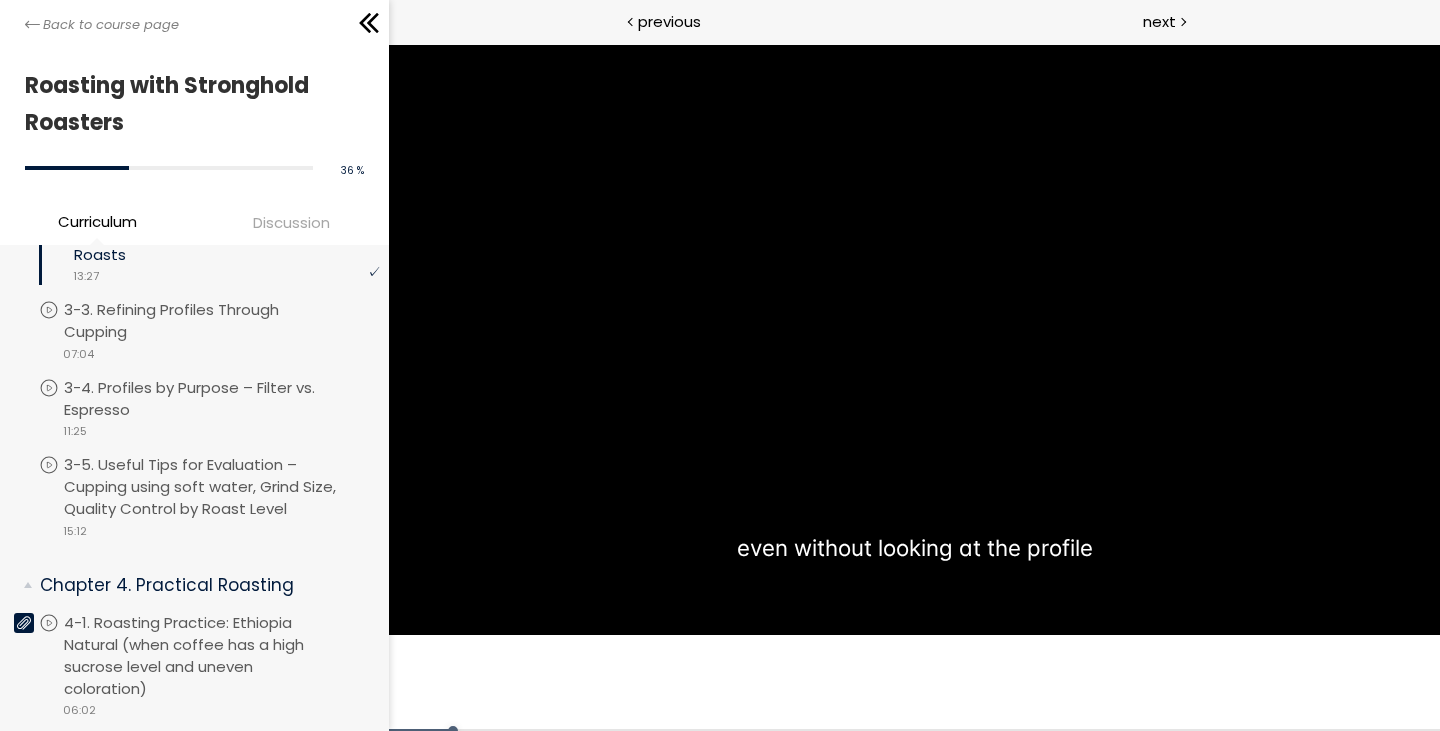 scroll, scrollTop: 961, scrollLeft: 0, axis: vertical 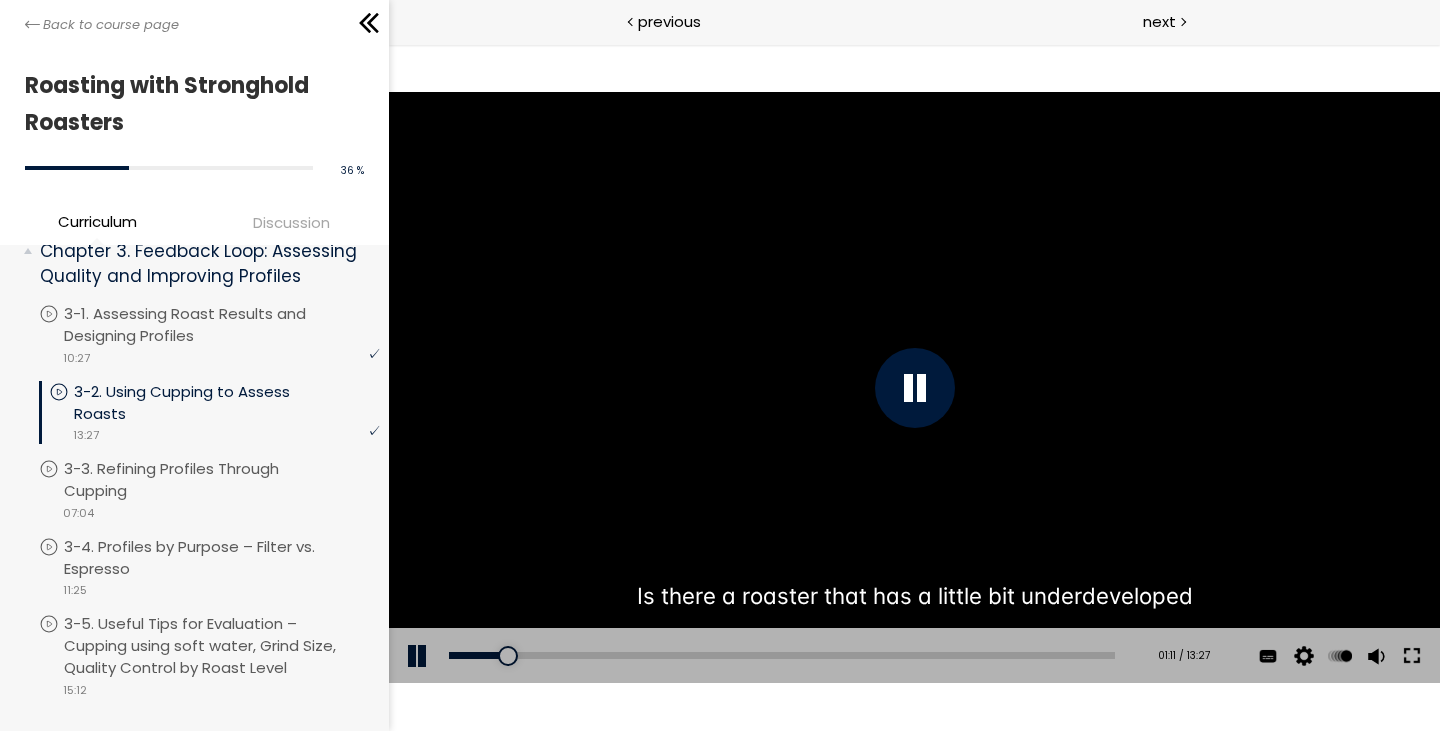 click at bounding box center (1411, 656) 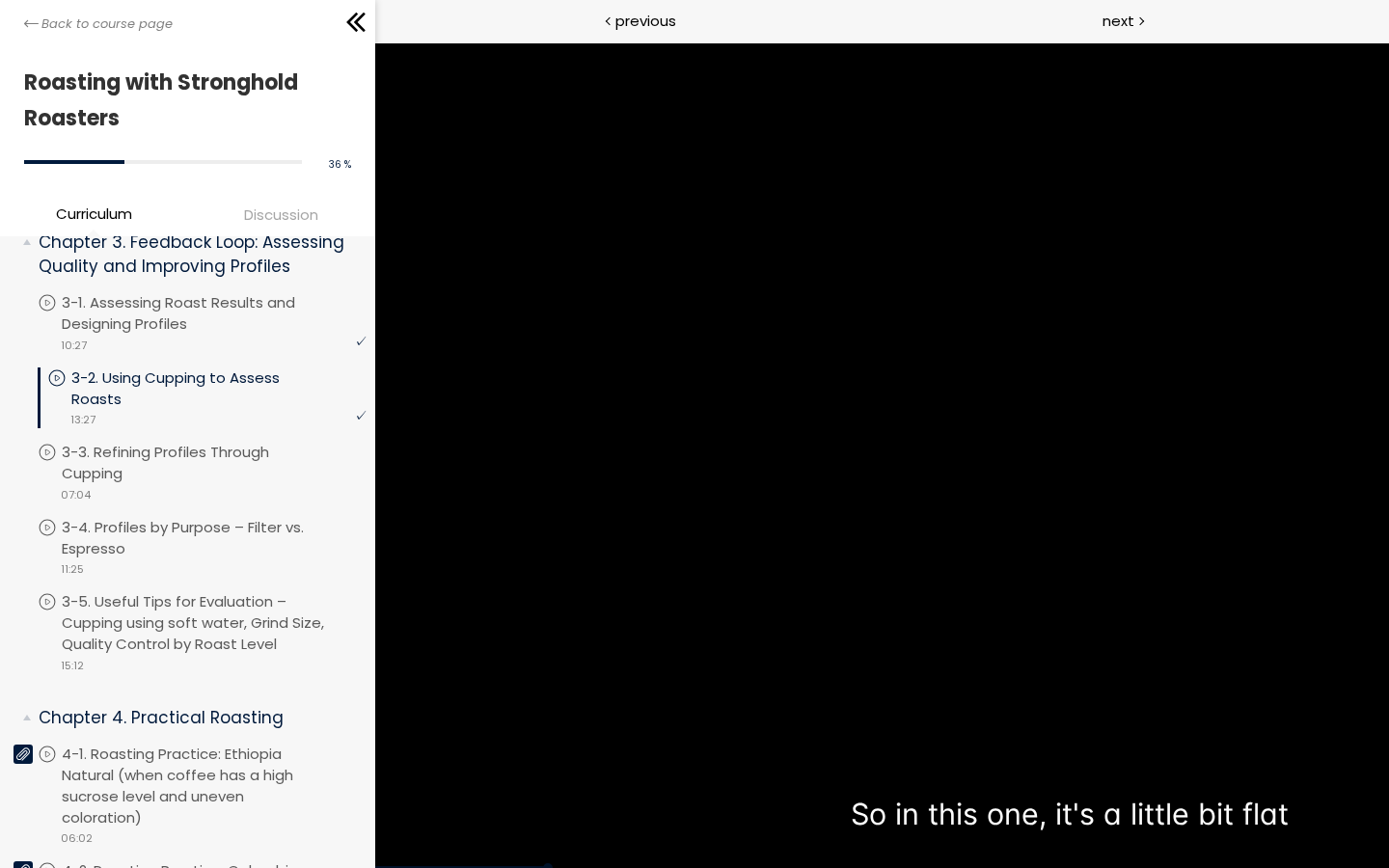 click at bounding box center (881, 455) 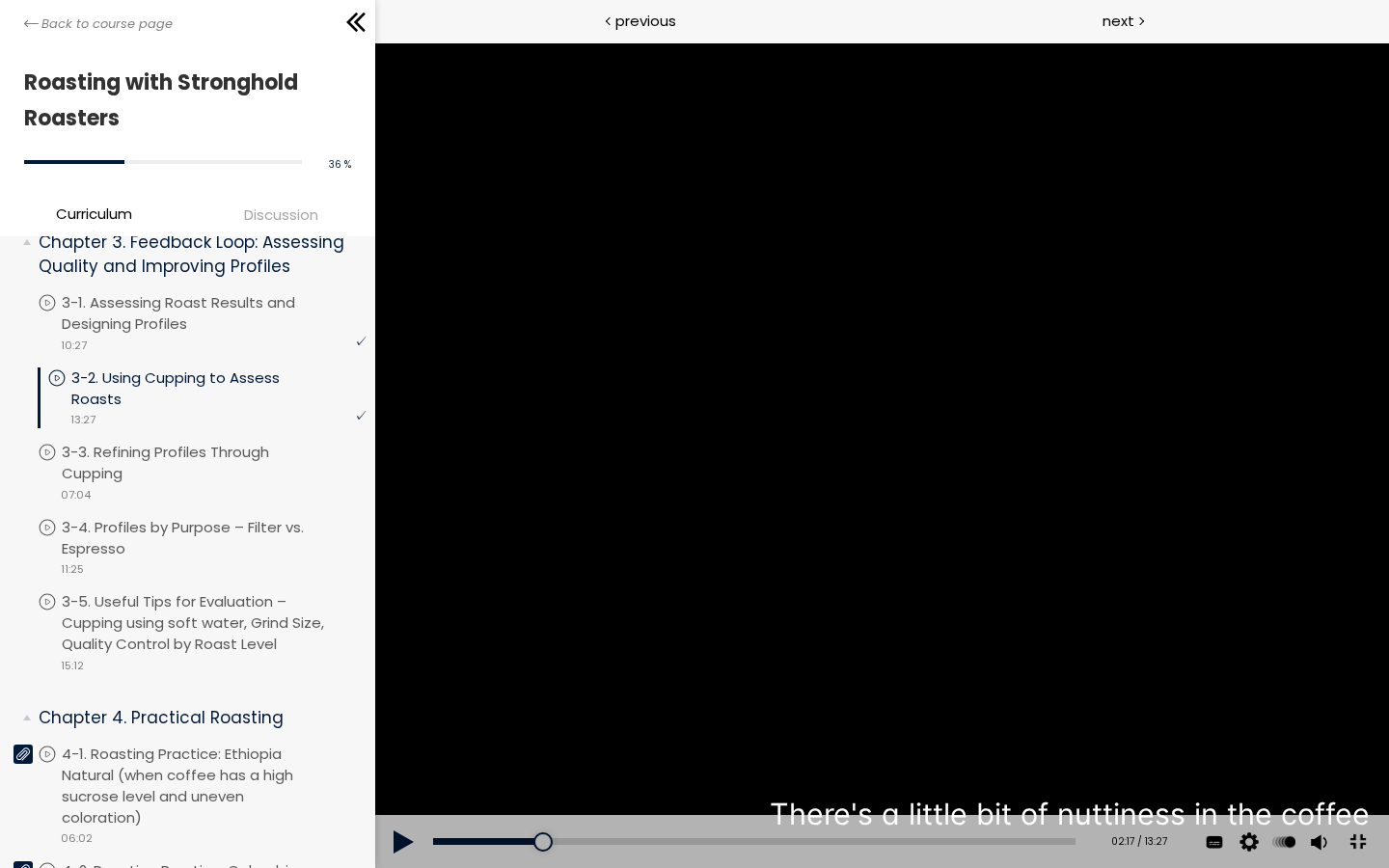 click at bounding box center [881, 455] 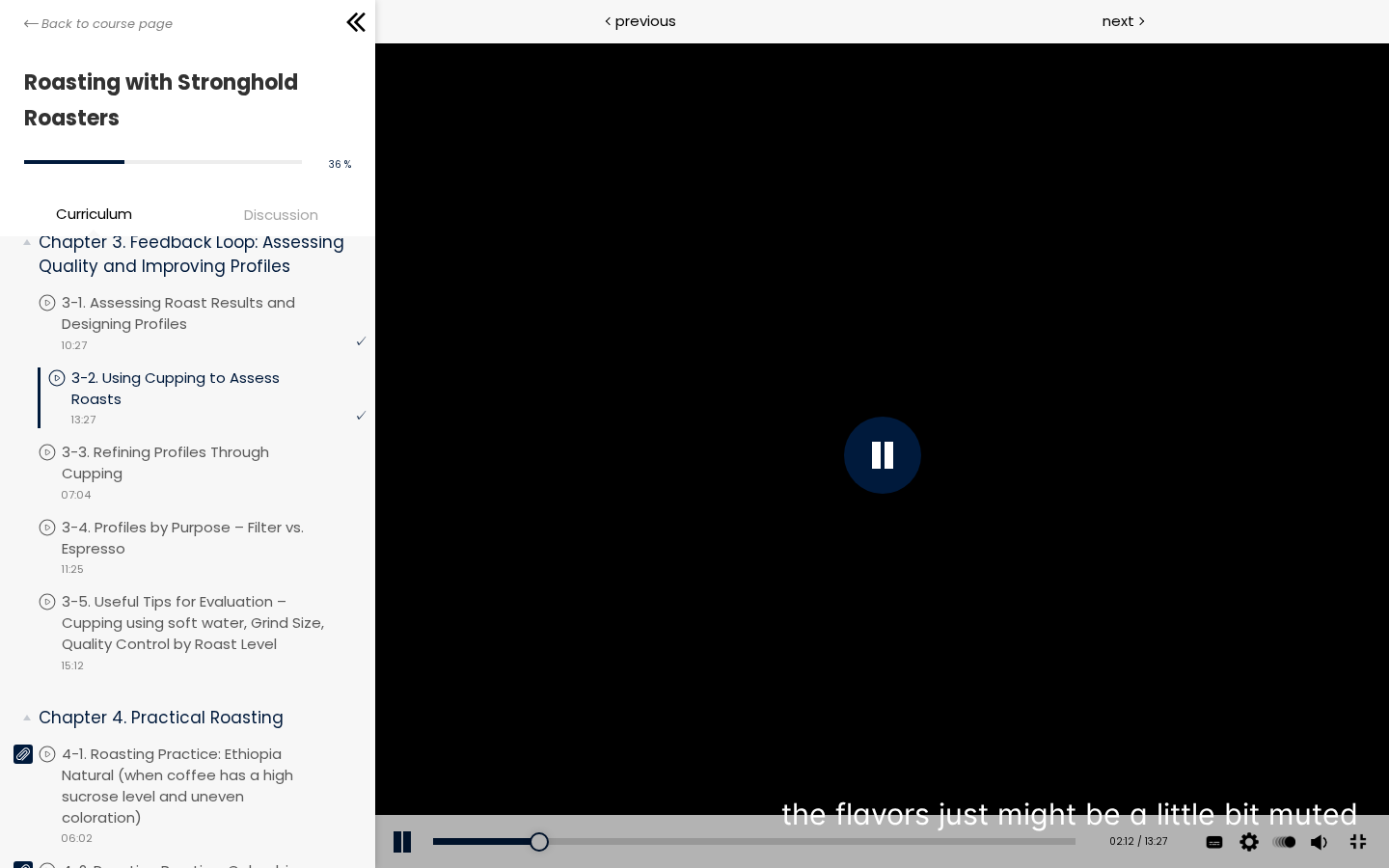 click at bounding box center (881, 455) 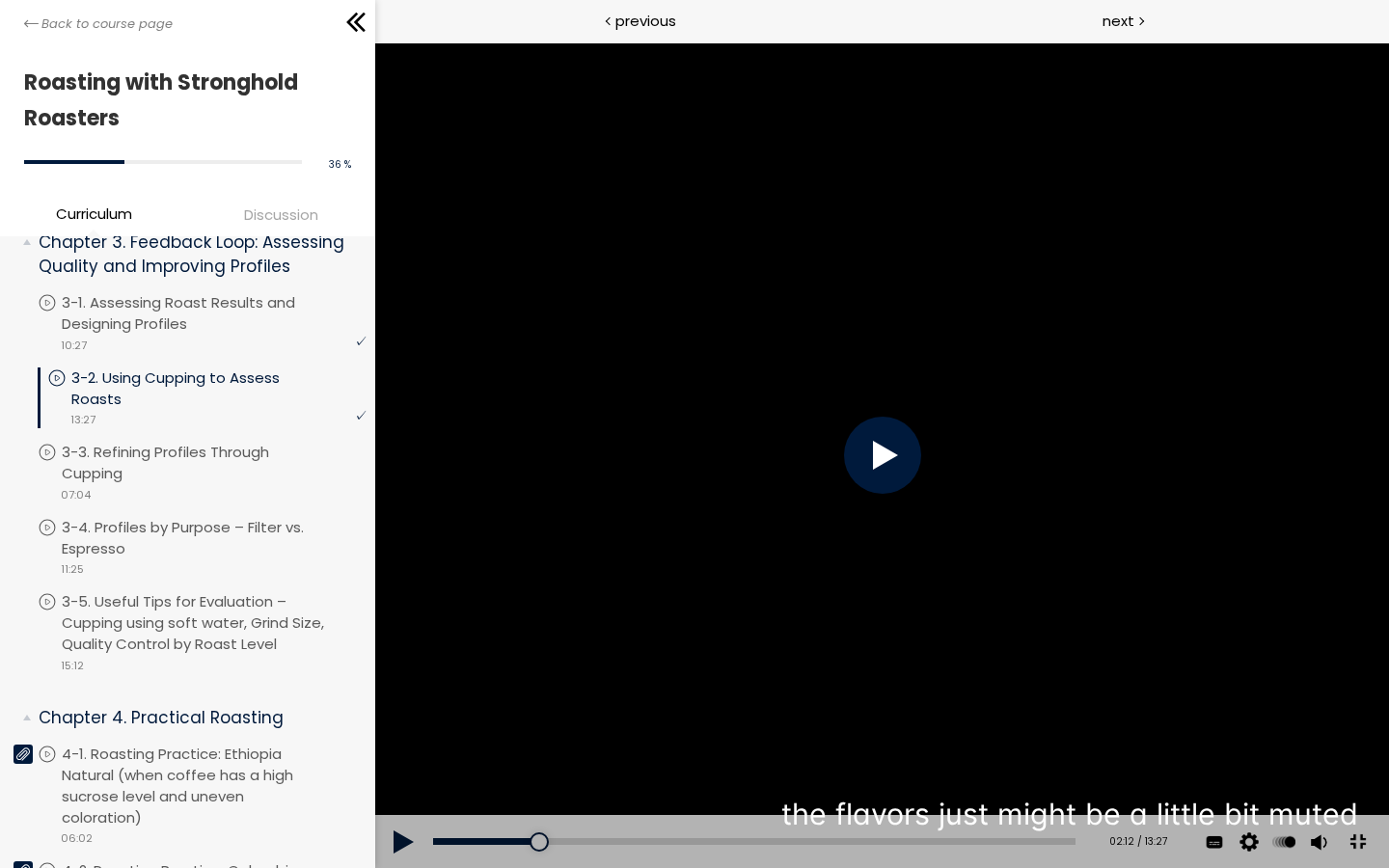 click at bounding box center (881, 455) 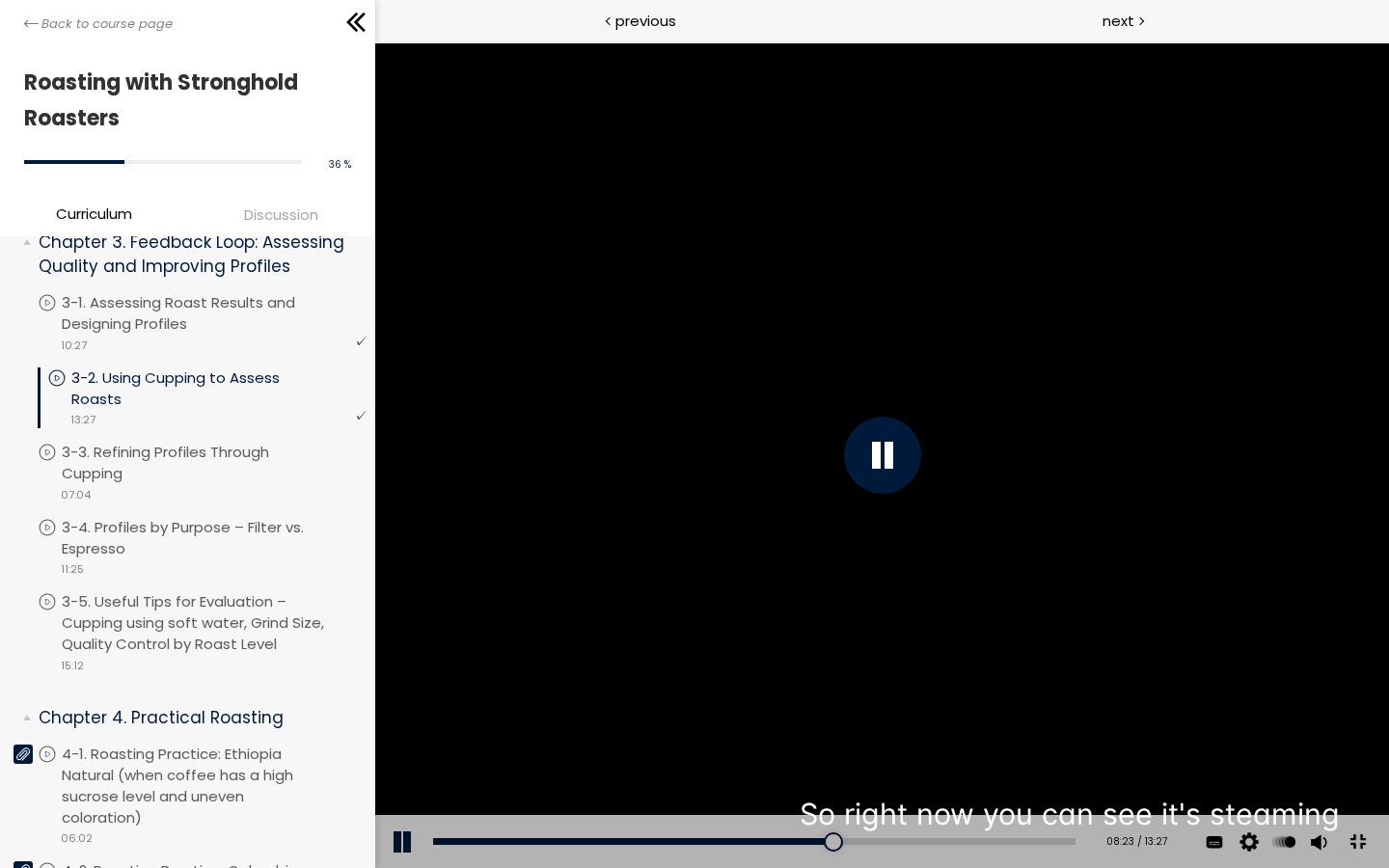 click at bounding box center (881, 455) 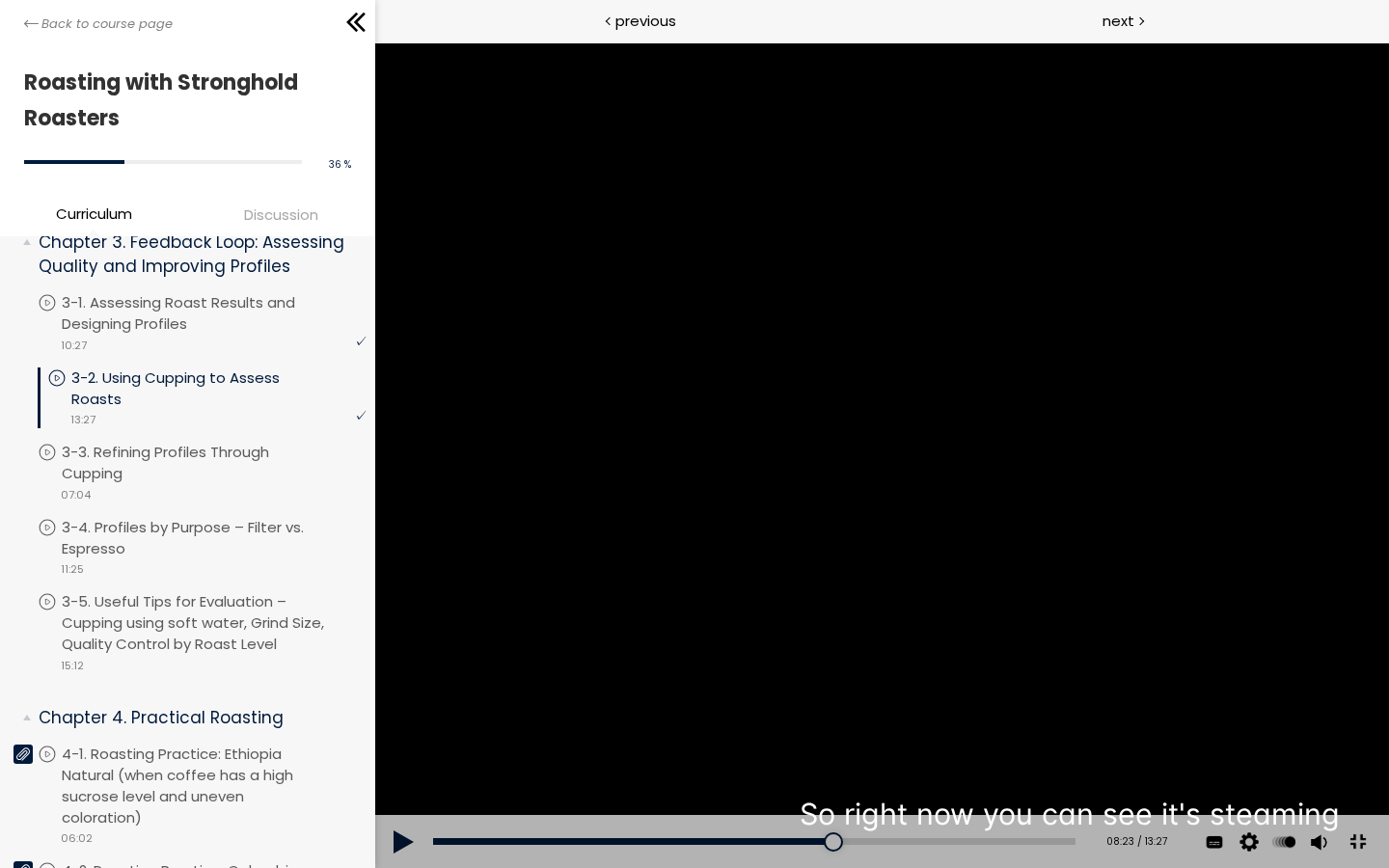 click at bounding box center (881, 455) 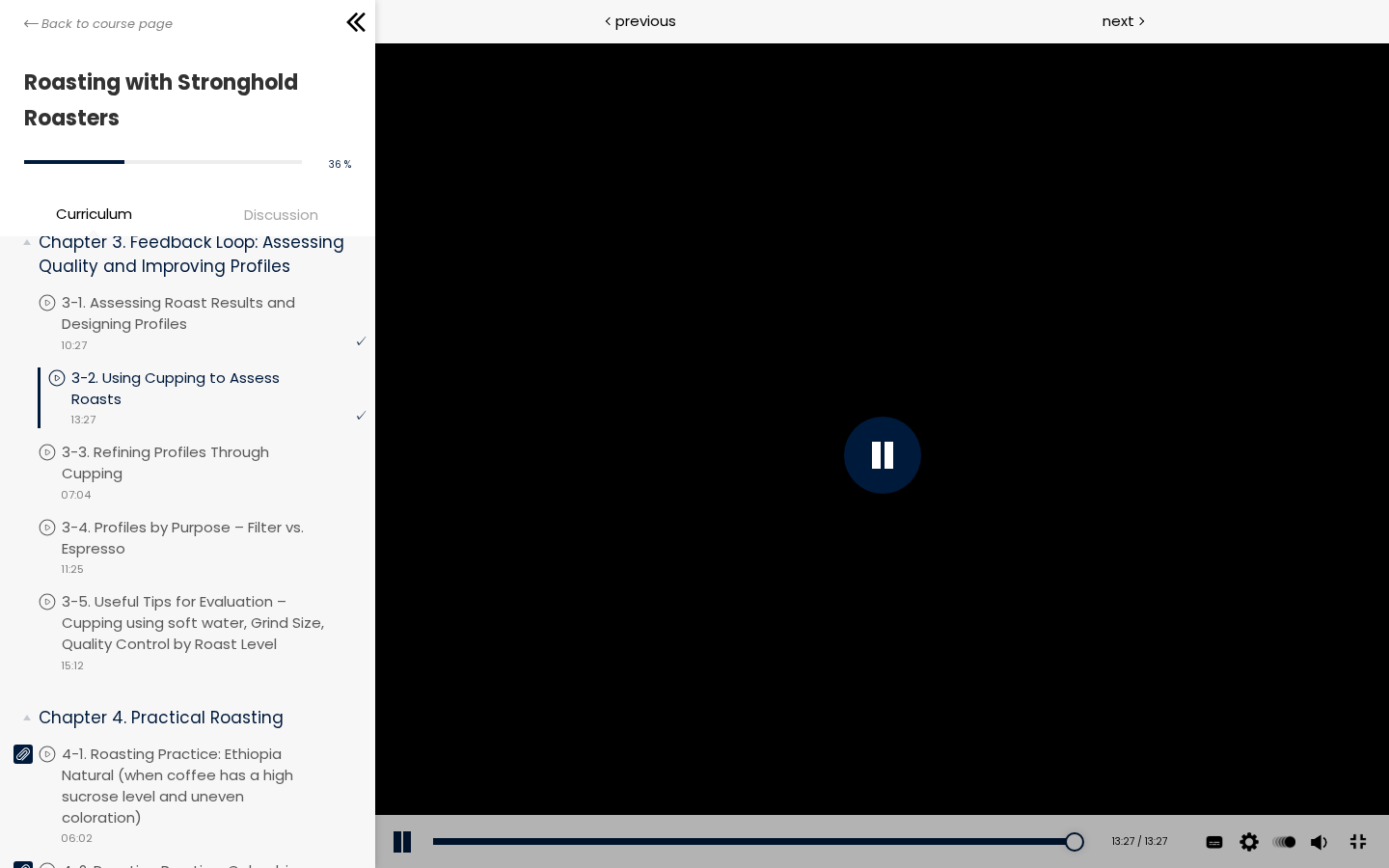 click at bounding box center [1356, 842] 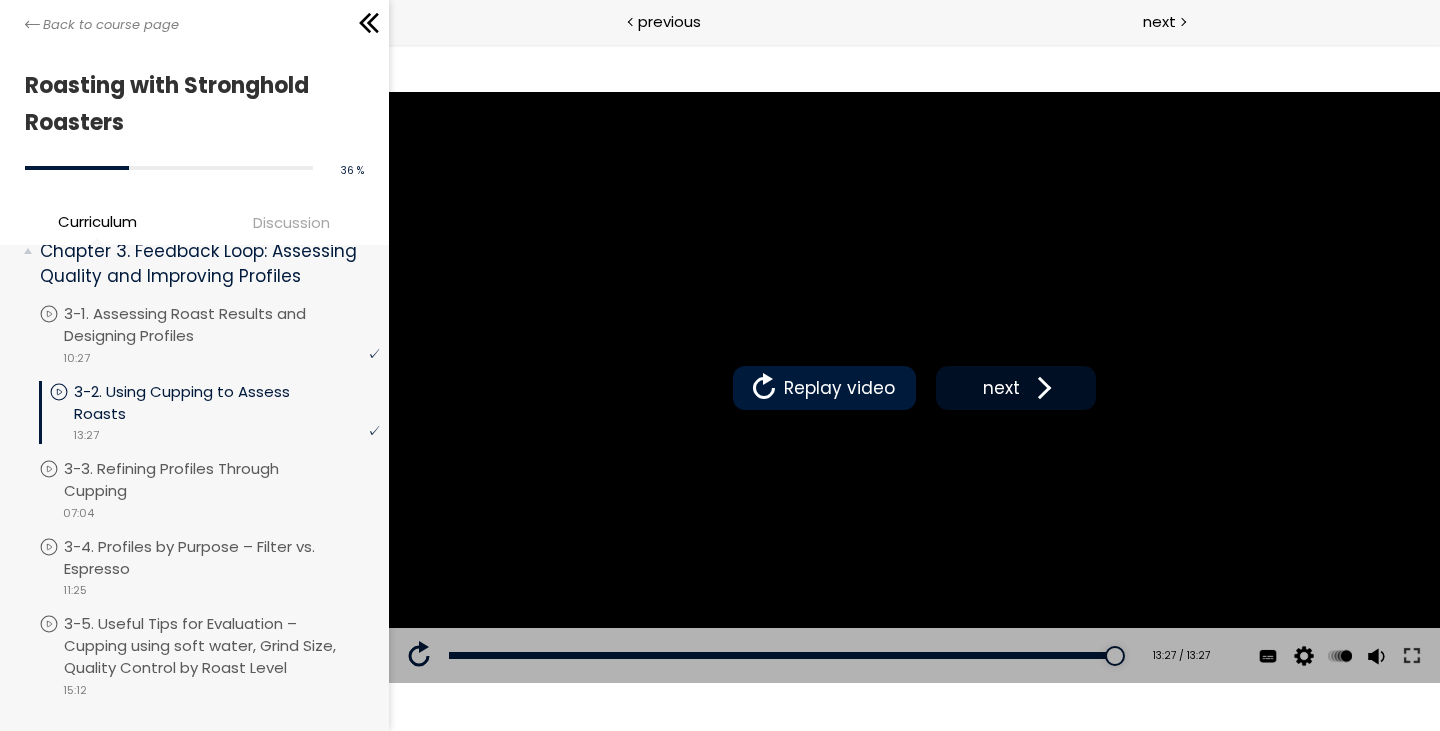 click on "next" at bounding box center [1000, 388] 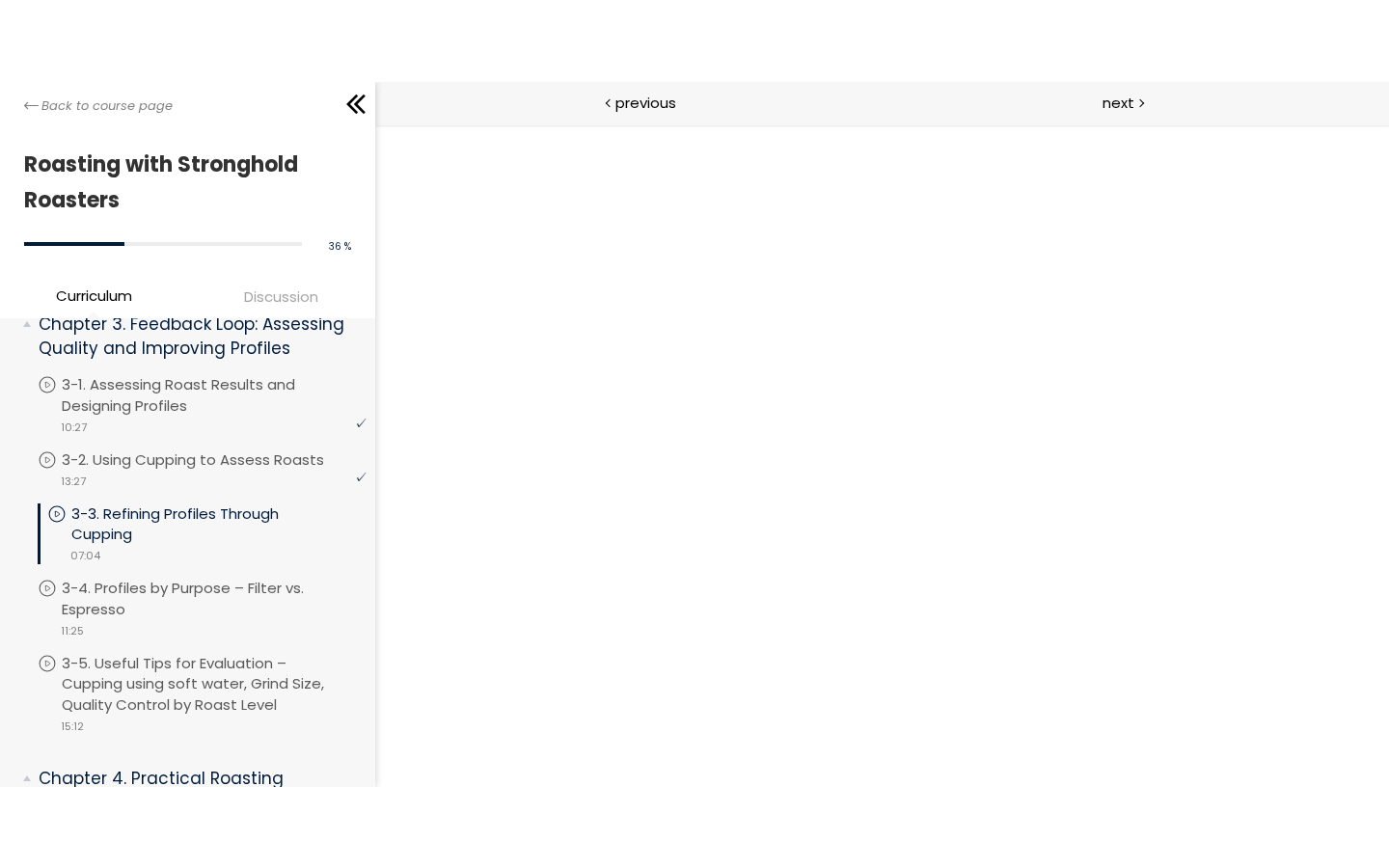 scroll, scrollTop: 0, scrollLeft: 0, axis: both 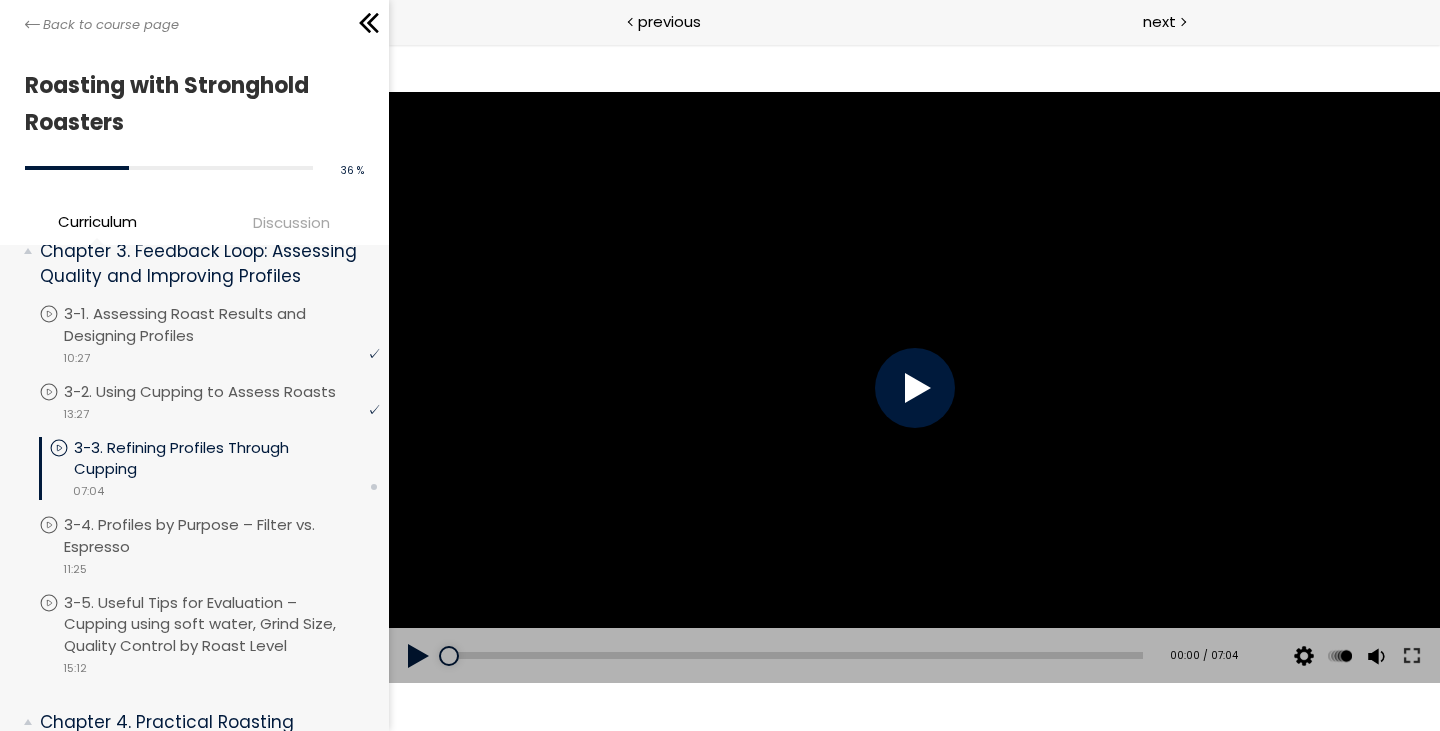 click at bounding box center [913, 387] 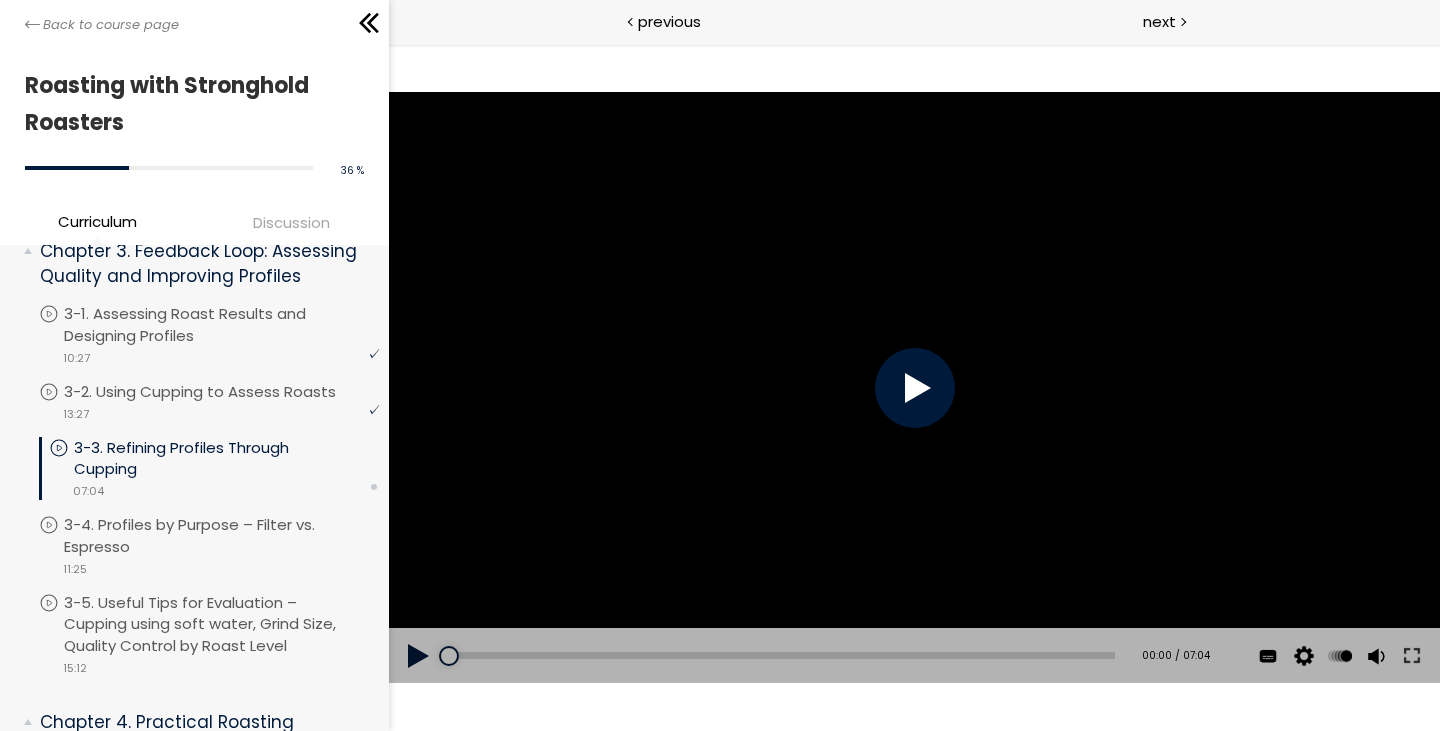 click at bounding box center (914, 388) 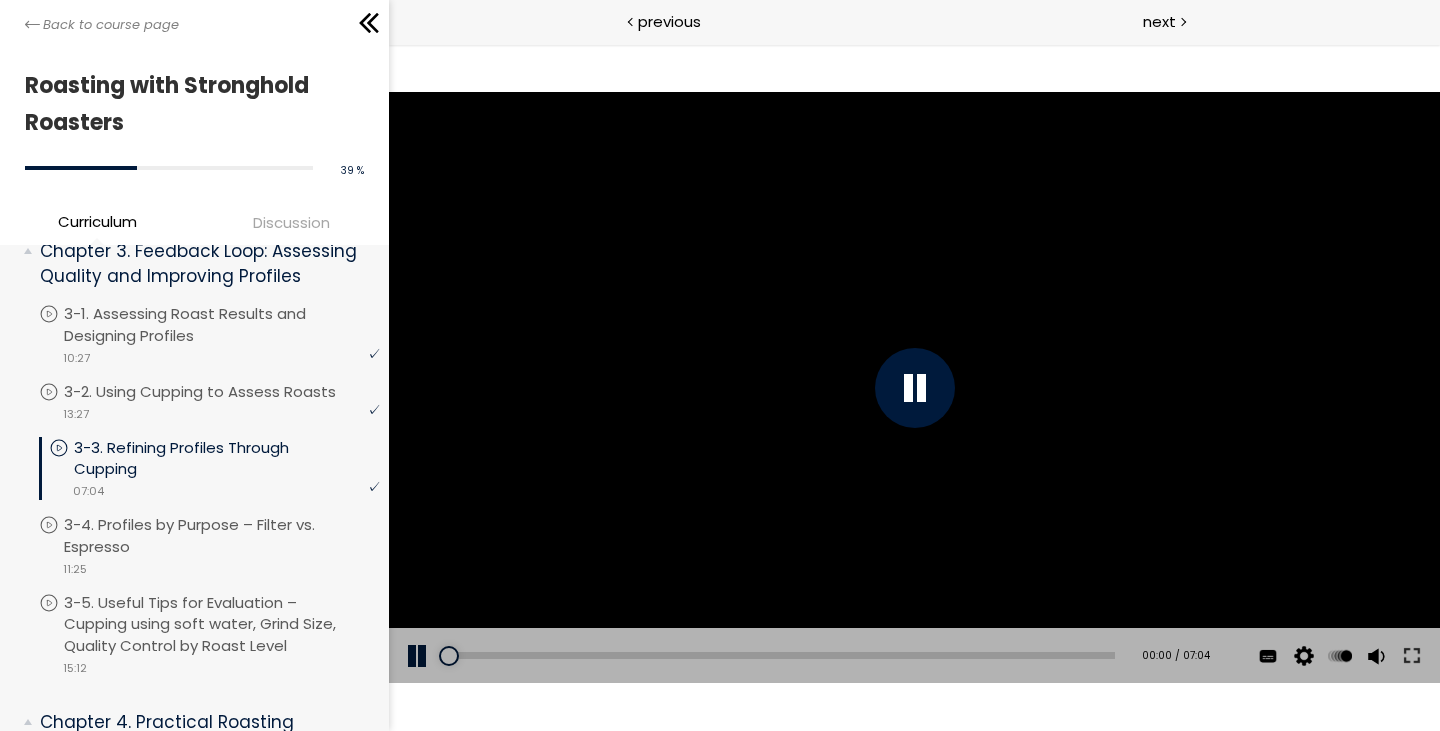 click at bounding box center [914, 388] 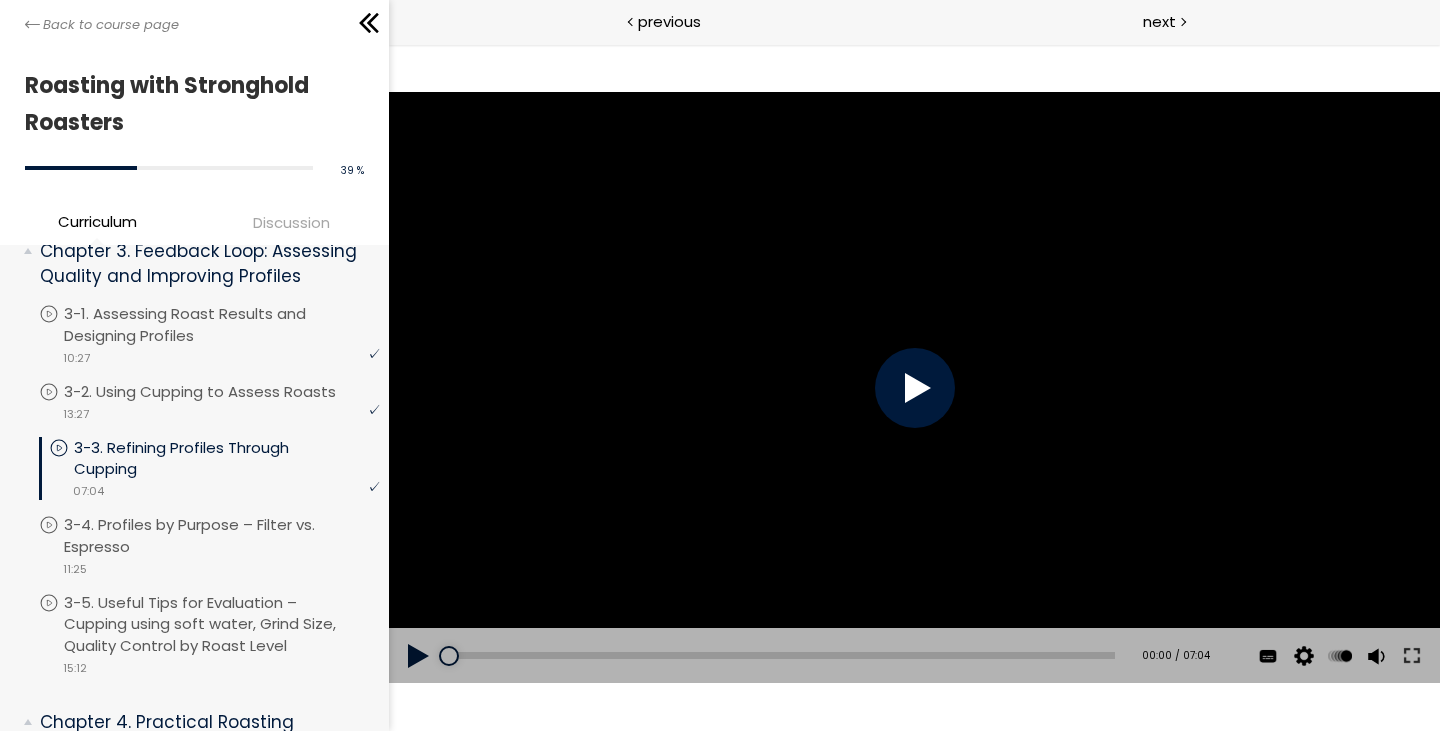 click at bounding box center [914, 388] 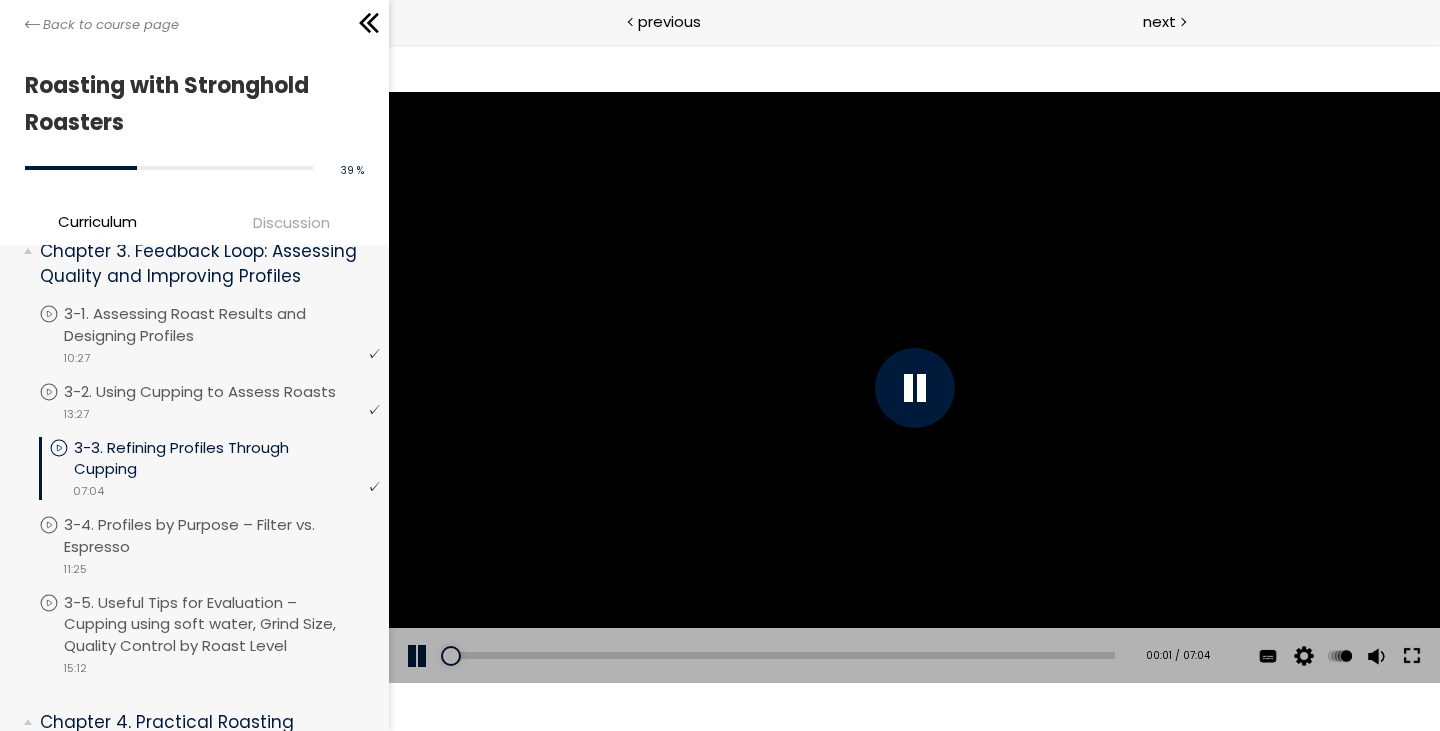 click at bounding box center (1411, 656) 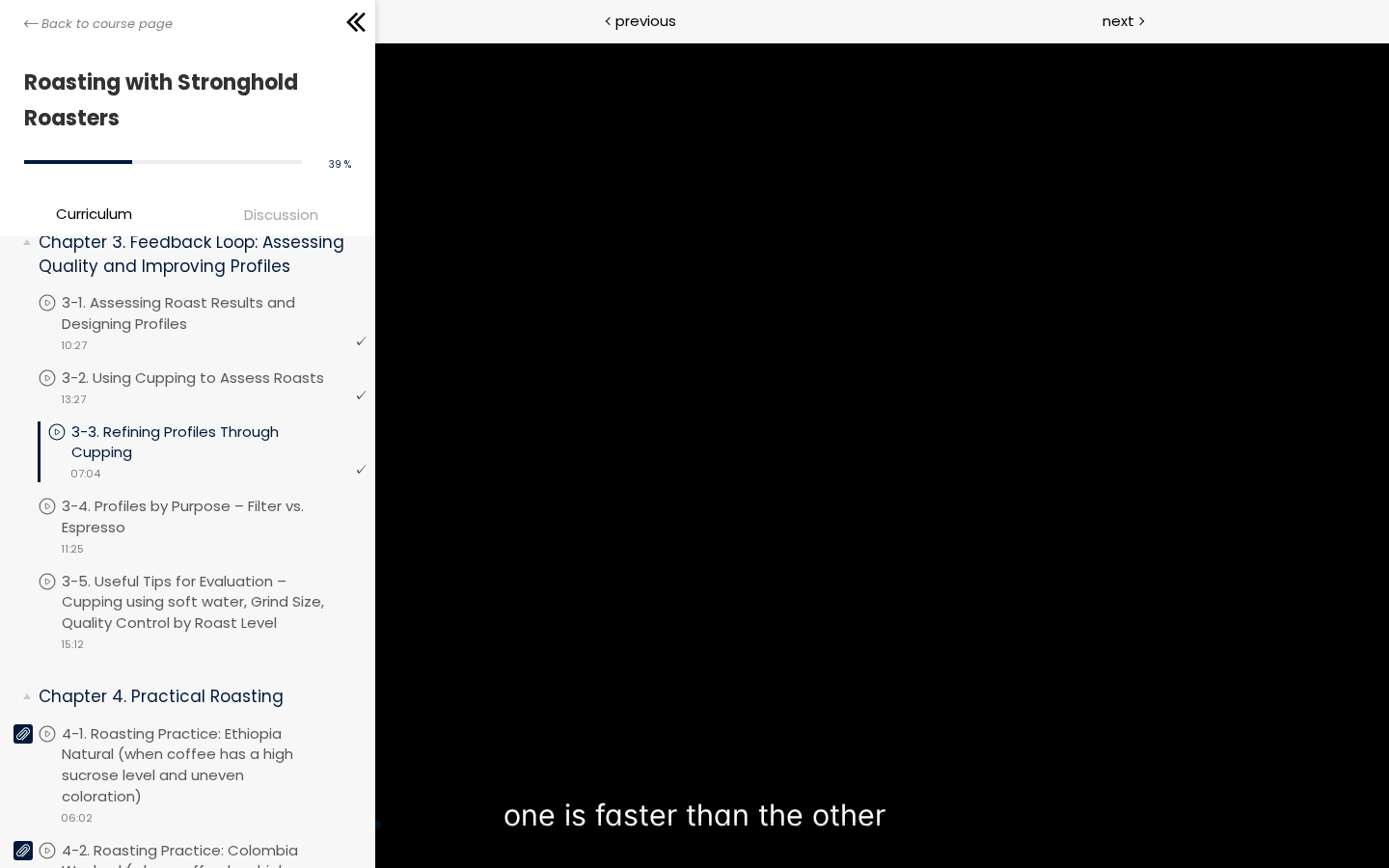 click at bounding box center [694, 434] 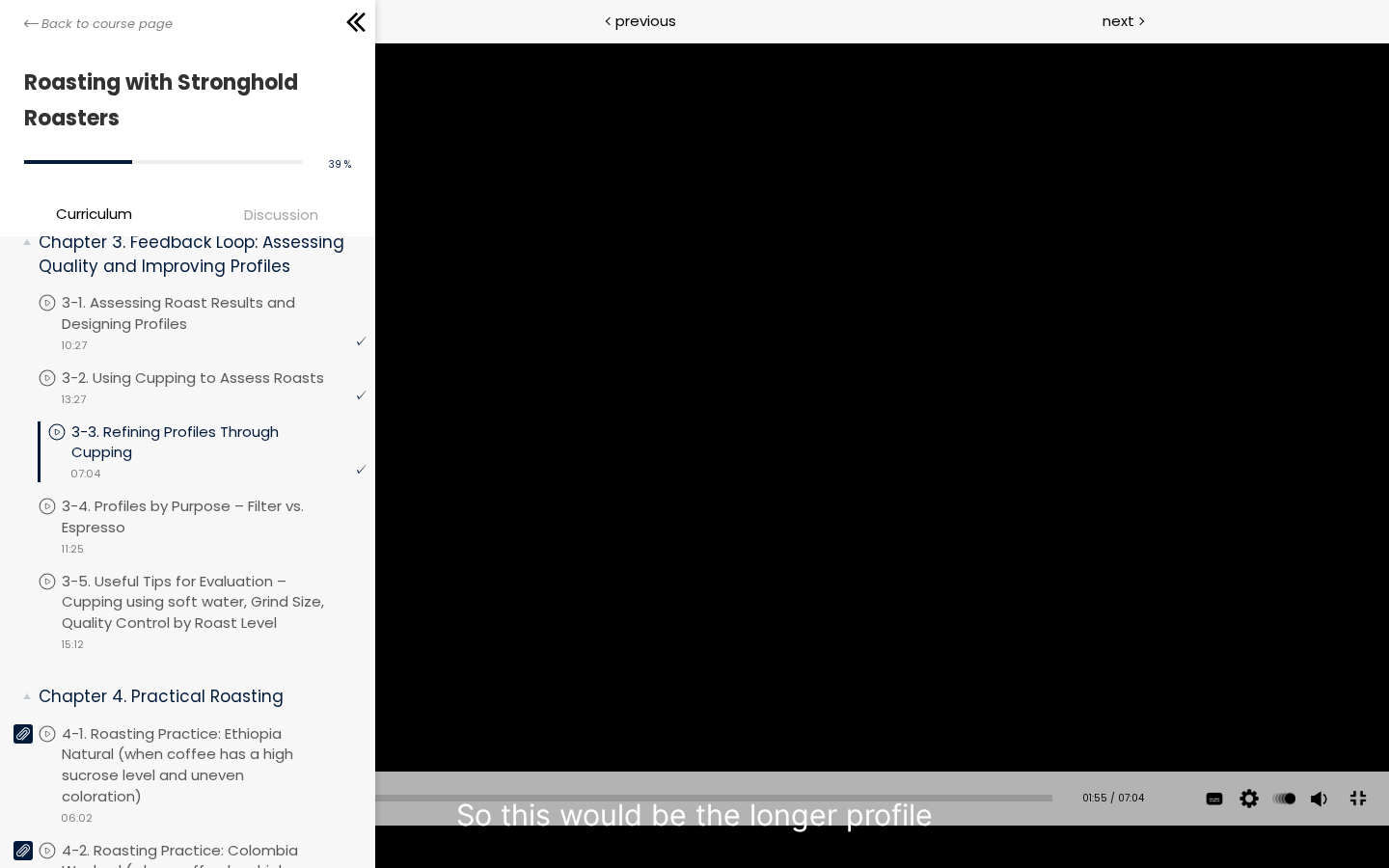click at bounding box center (694, 434) 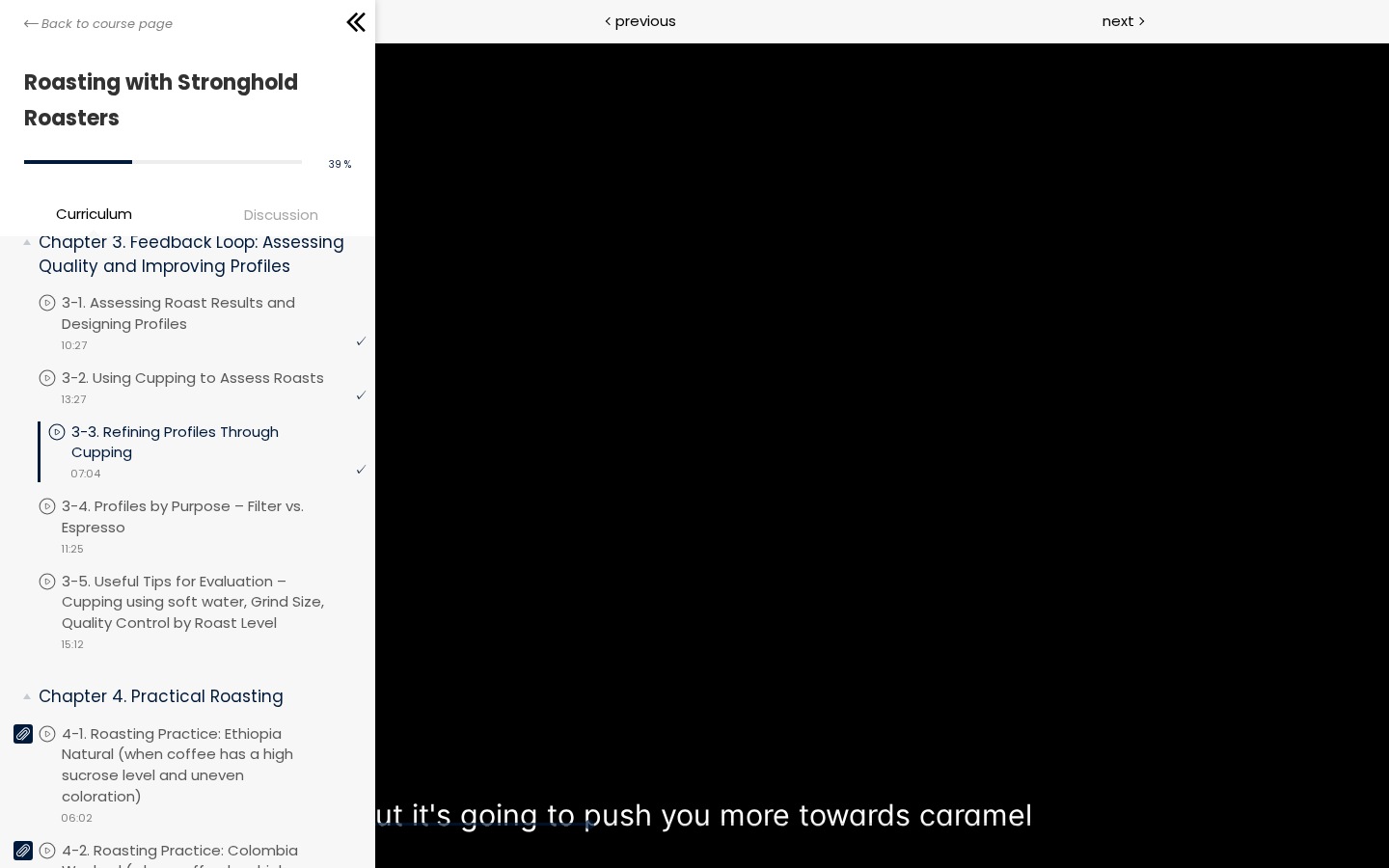 click at bounding box center [694, 434] 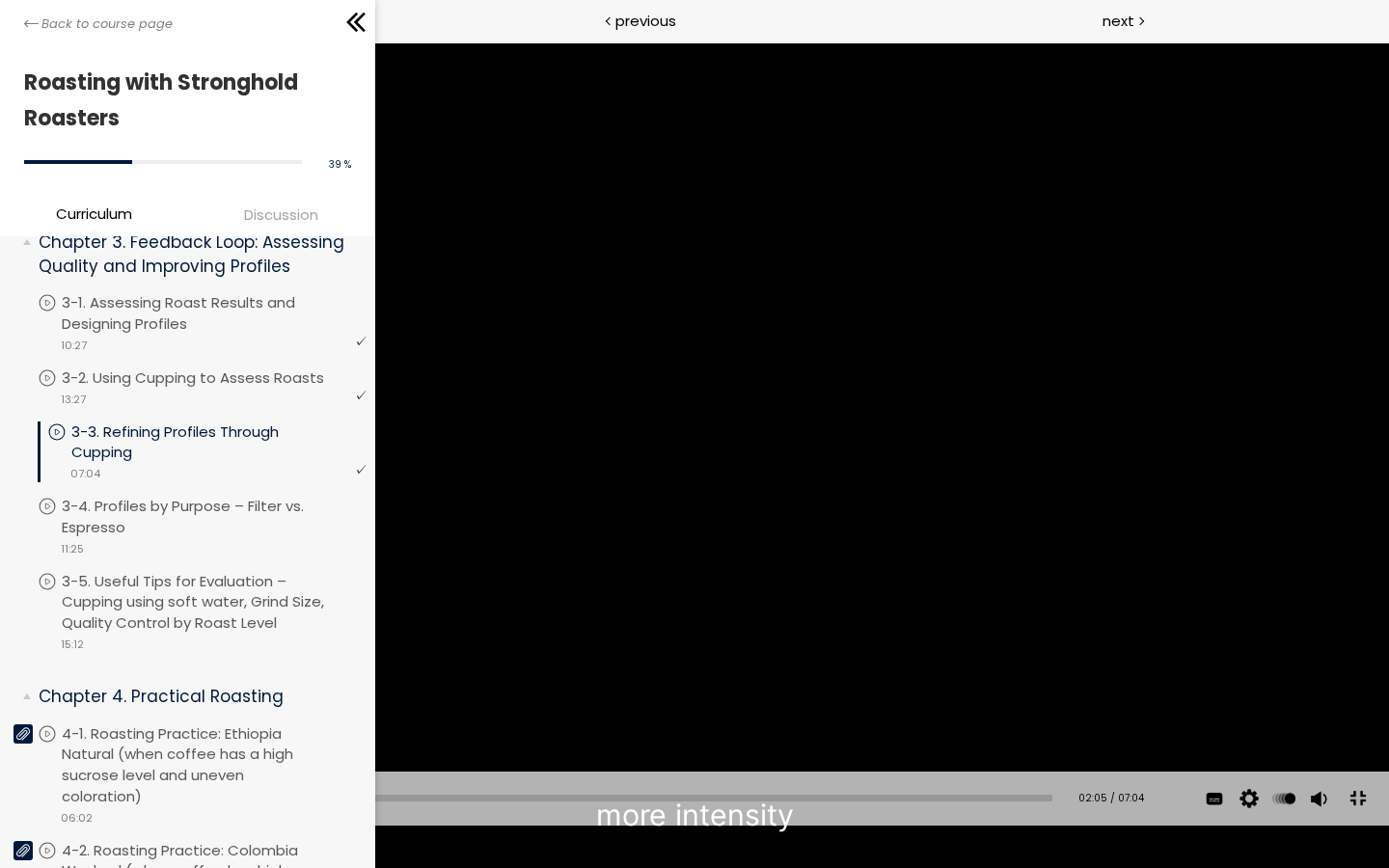 click at bounding box center (694, 434) 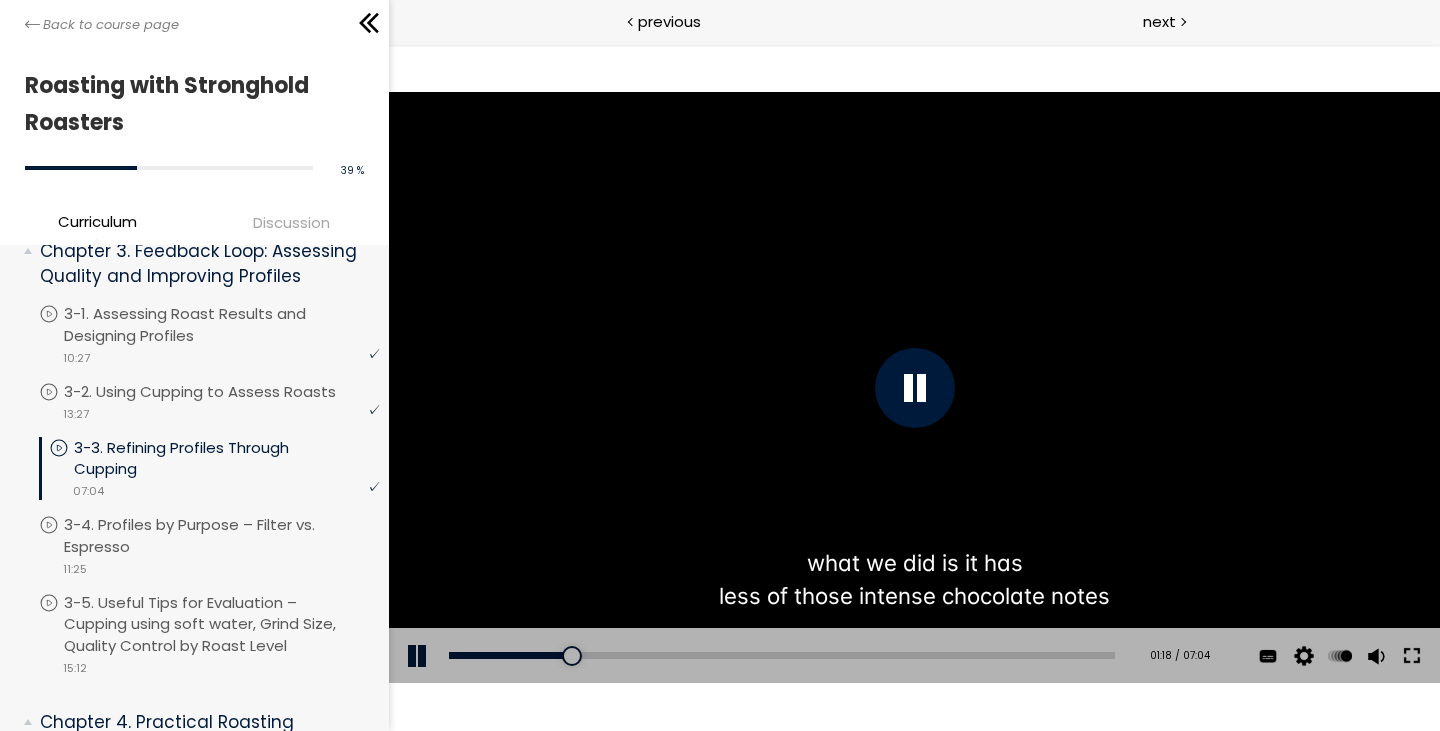 click at bounding box center [1411, 656] 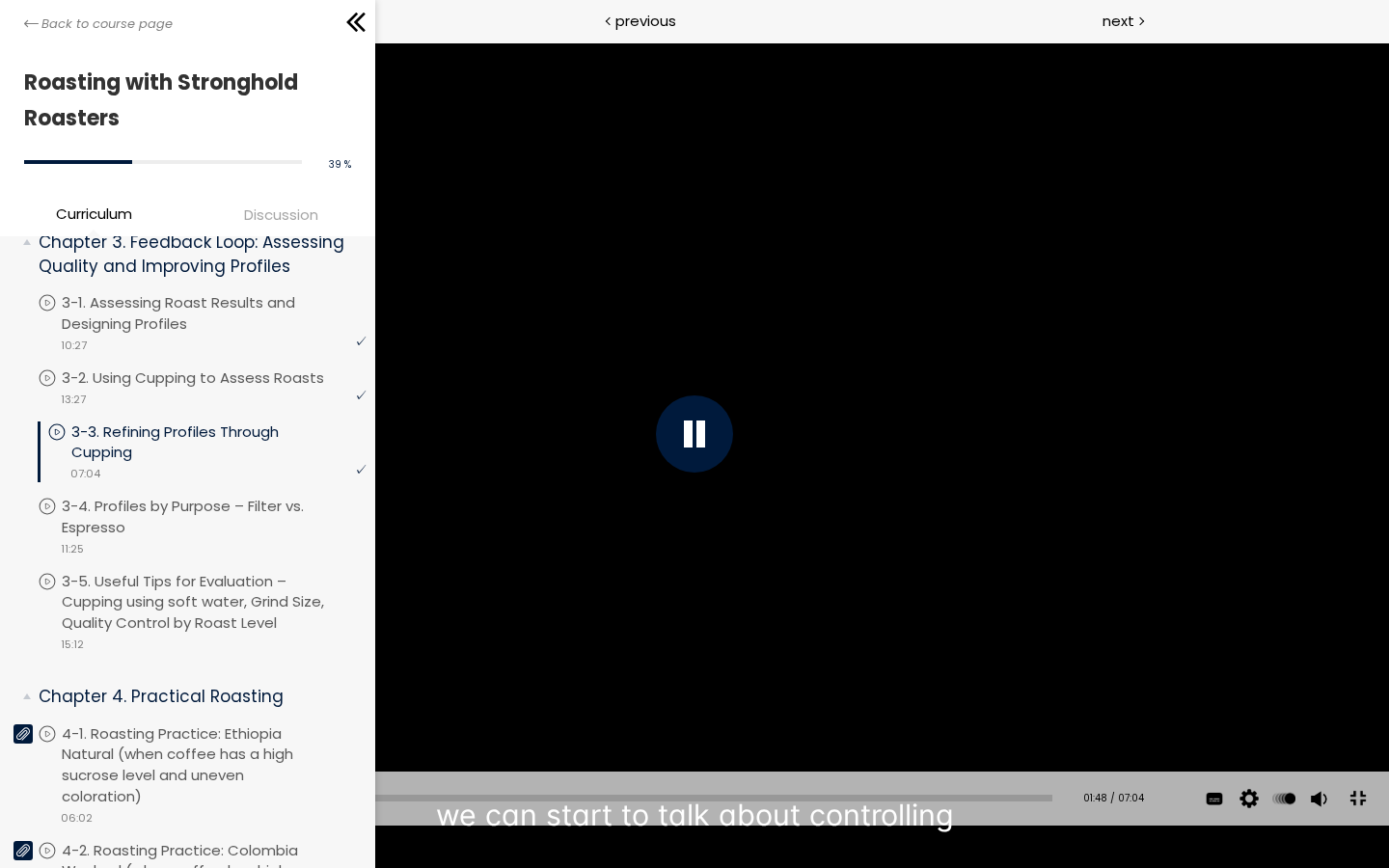drag, startPoint x: 968, startPoint y: 595, endPoint x: 1349, endPoint y: 745, distance: 409.464 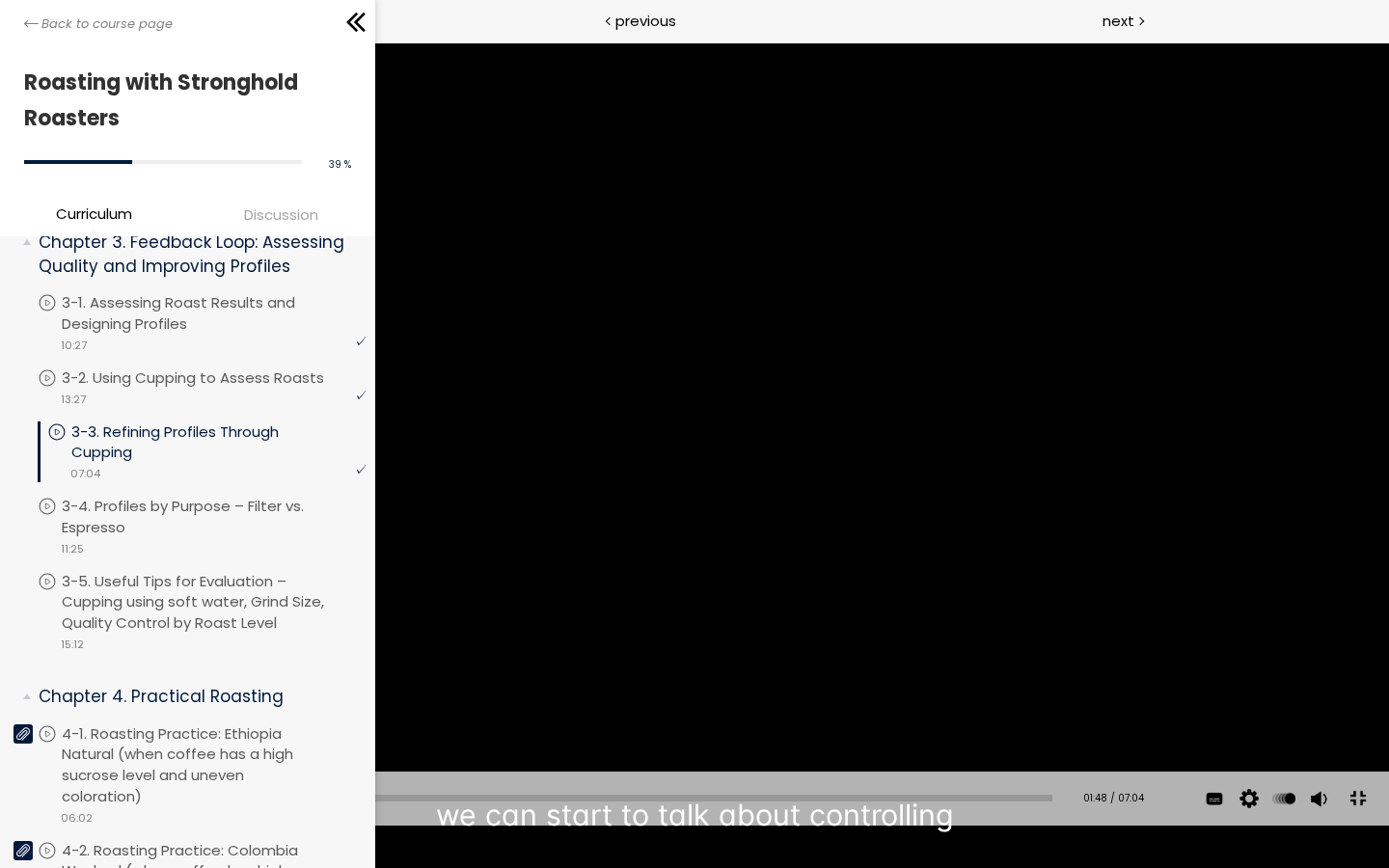 click at bounding box center (694, 434) 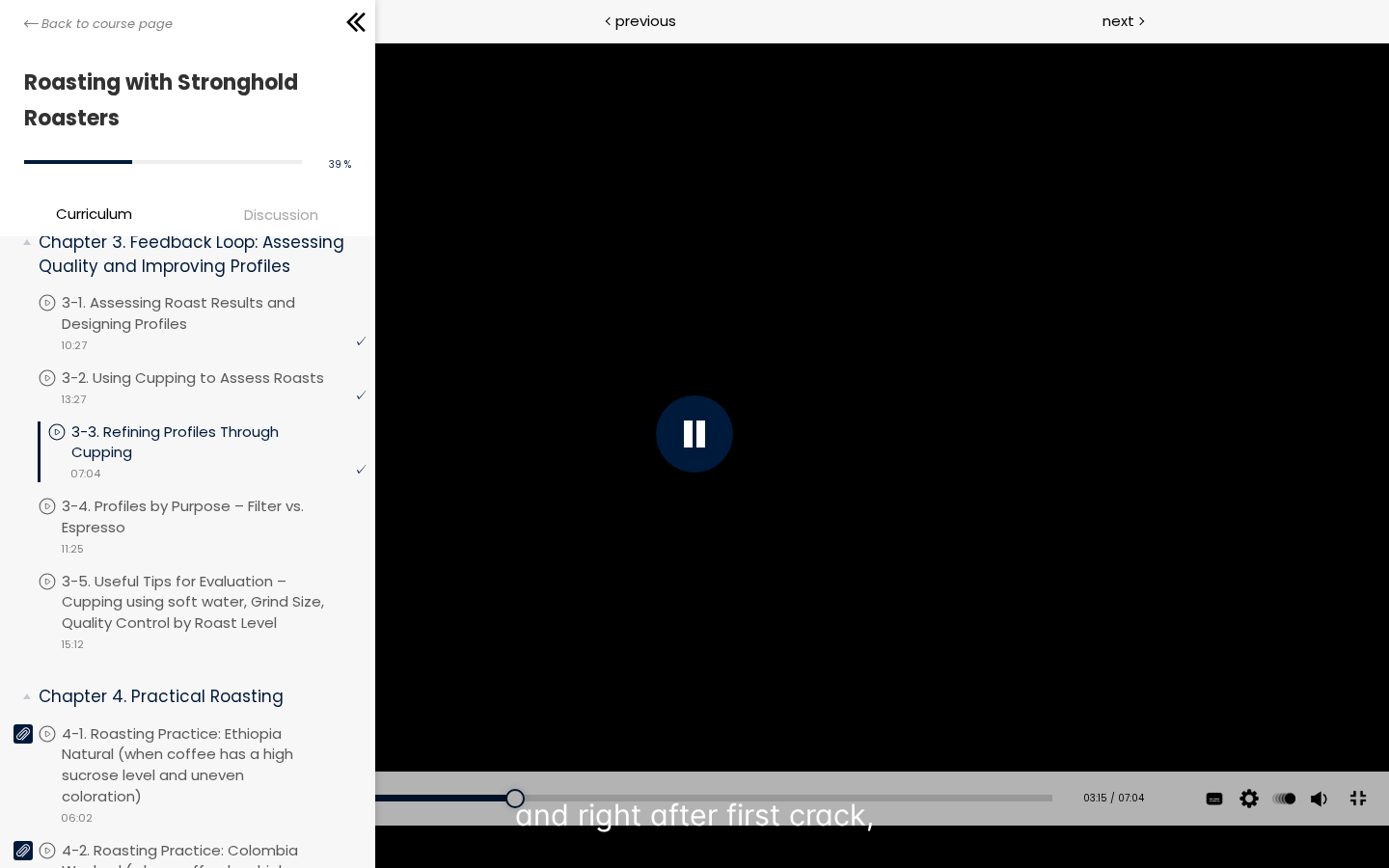 click at bounding box center [694, 434] 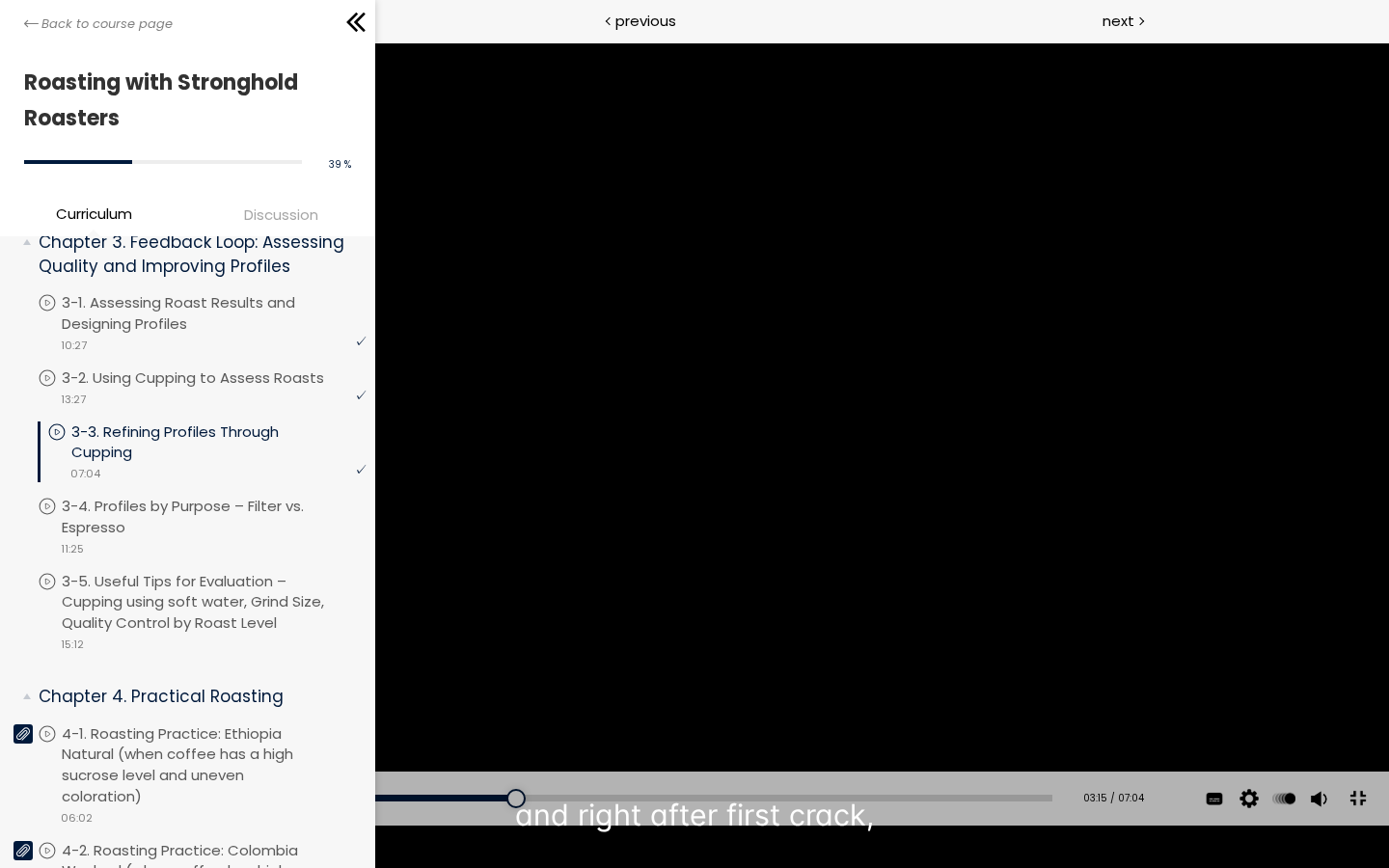 click at bounding box center (694, 434) 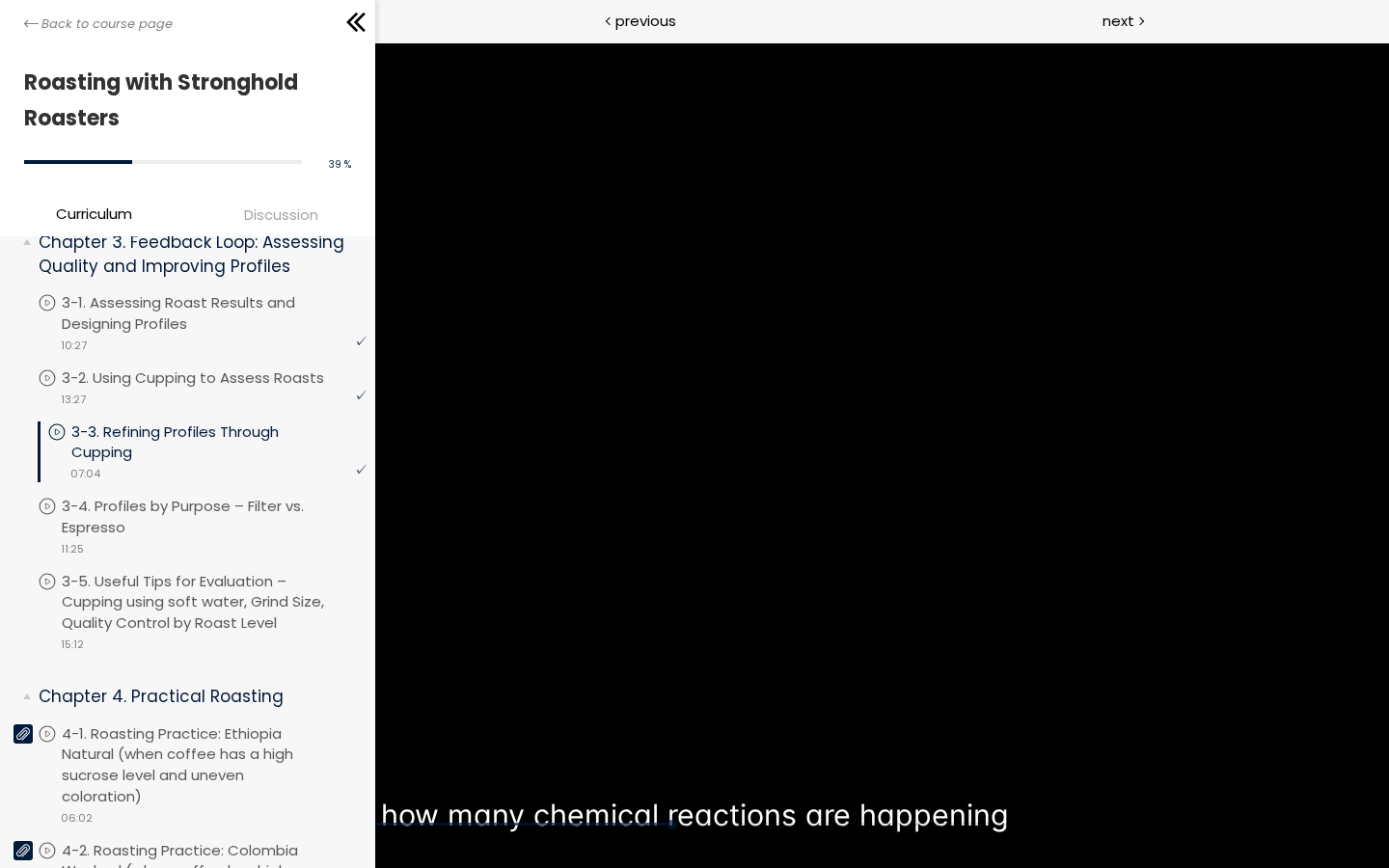 click at bounding box center (694, 434) 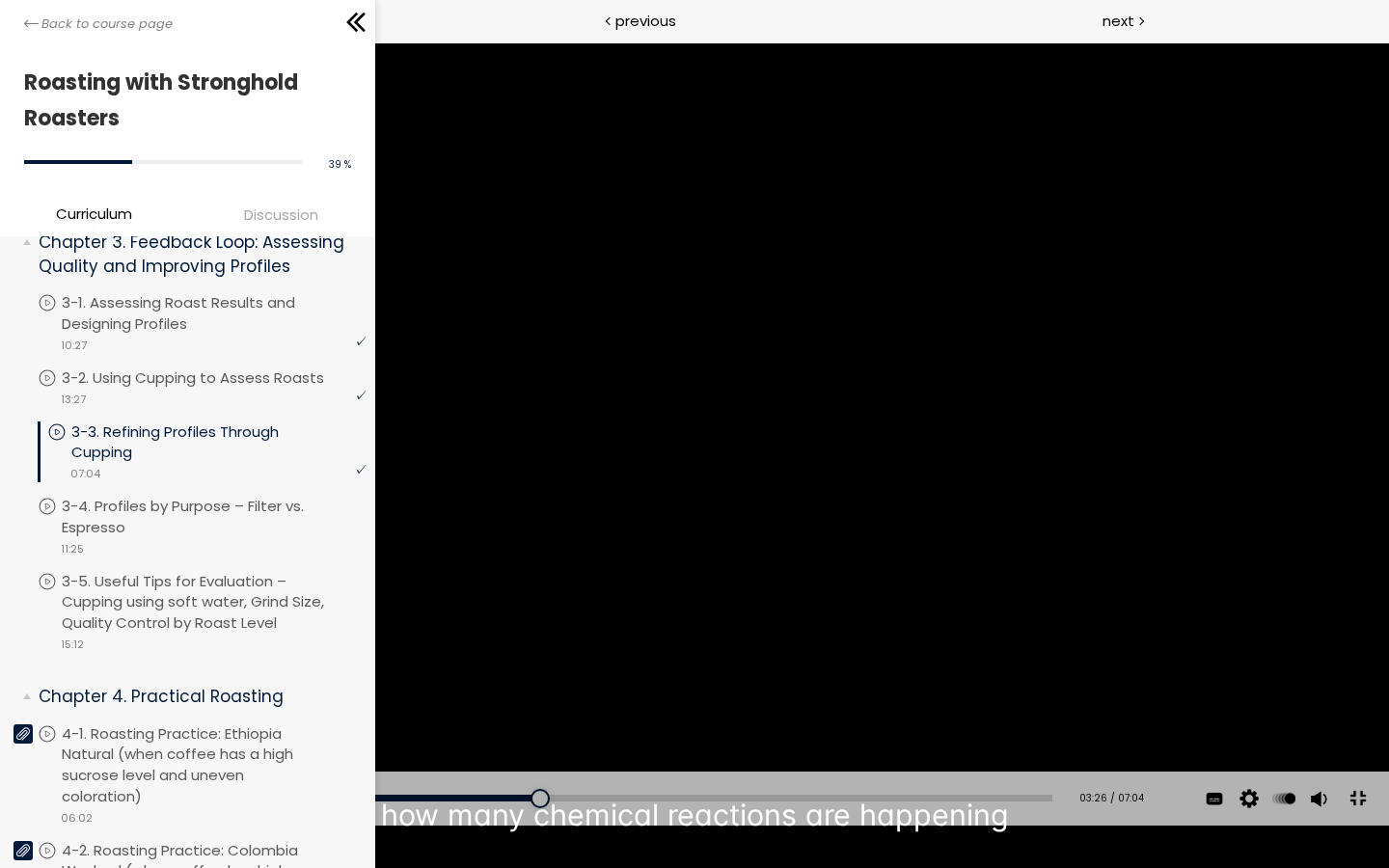 click at bounding box center [694, 434] 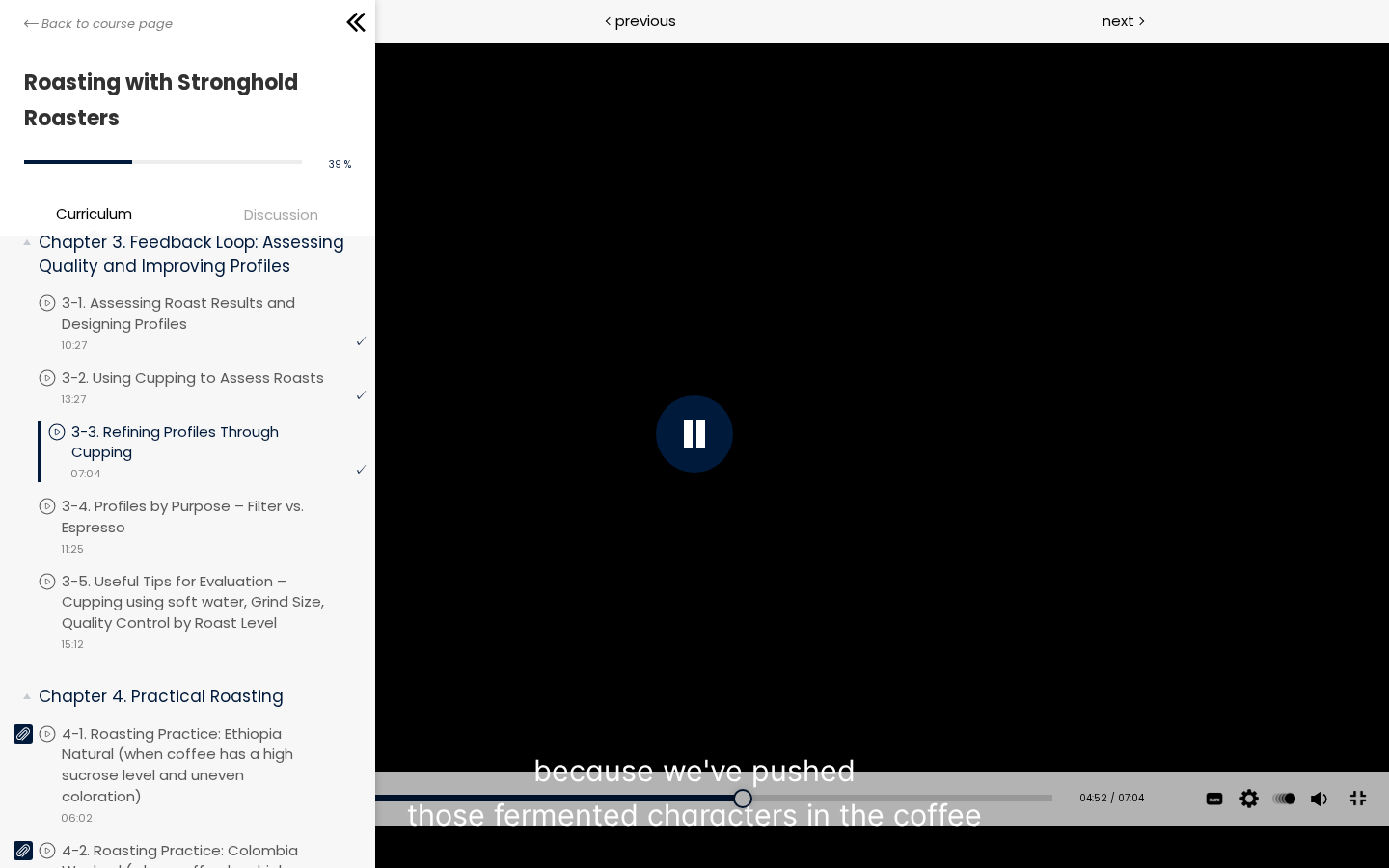 click at bounding box center [694, 434] 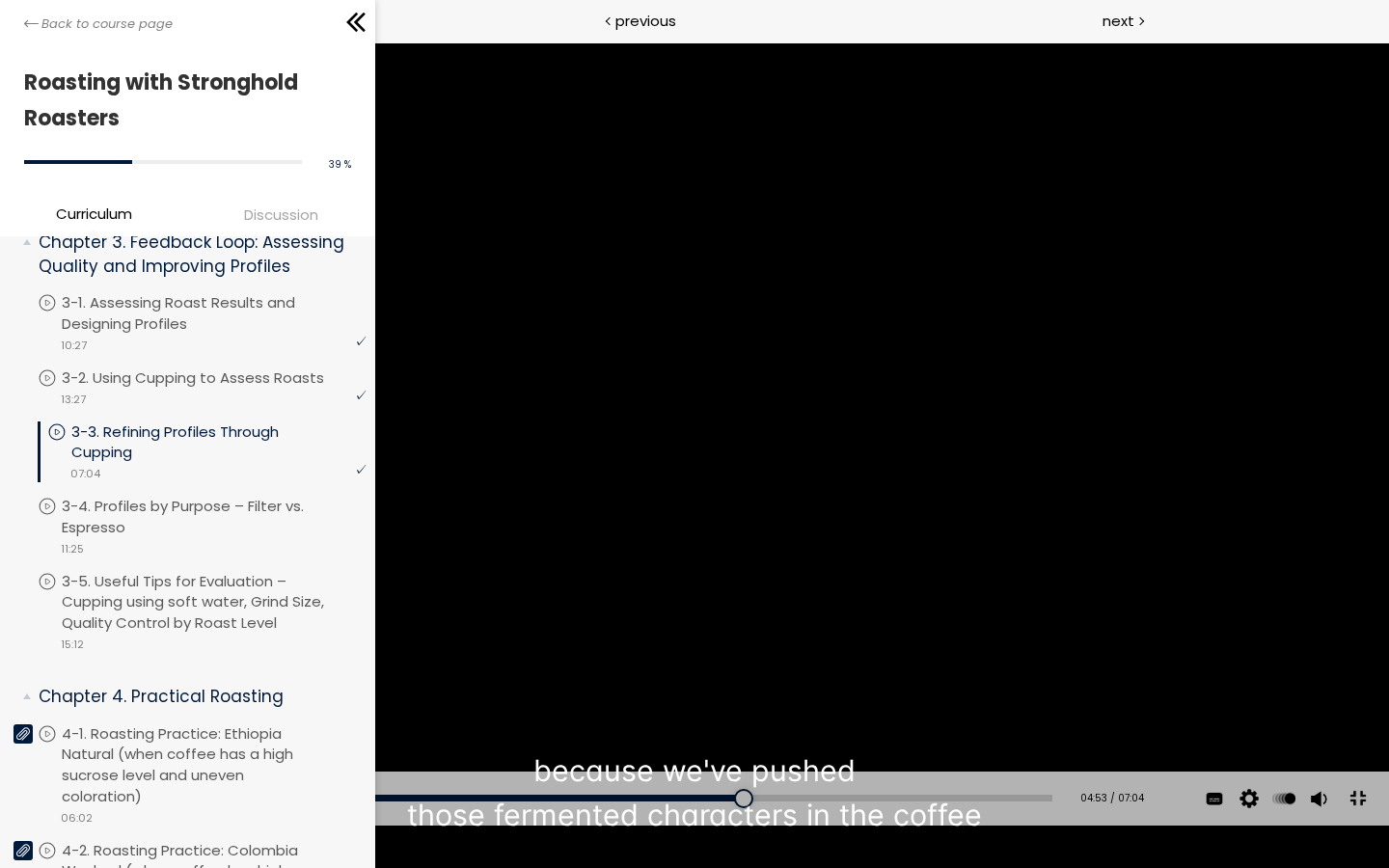 click at bounding box center (694, 434) 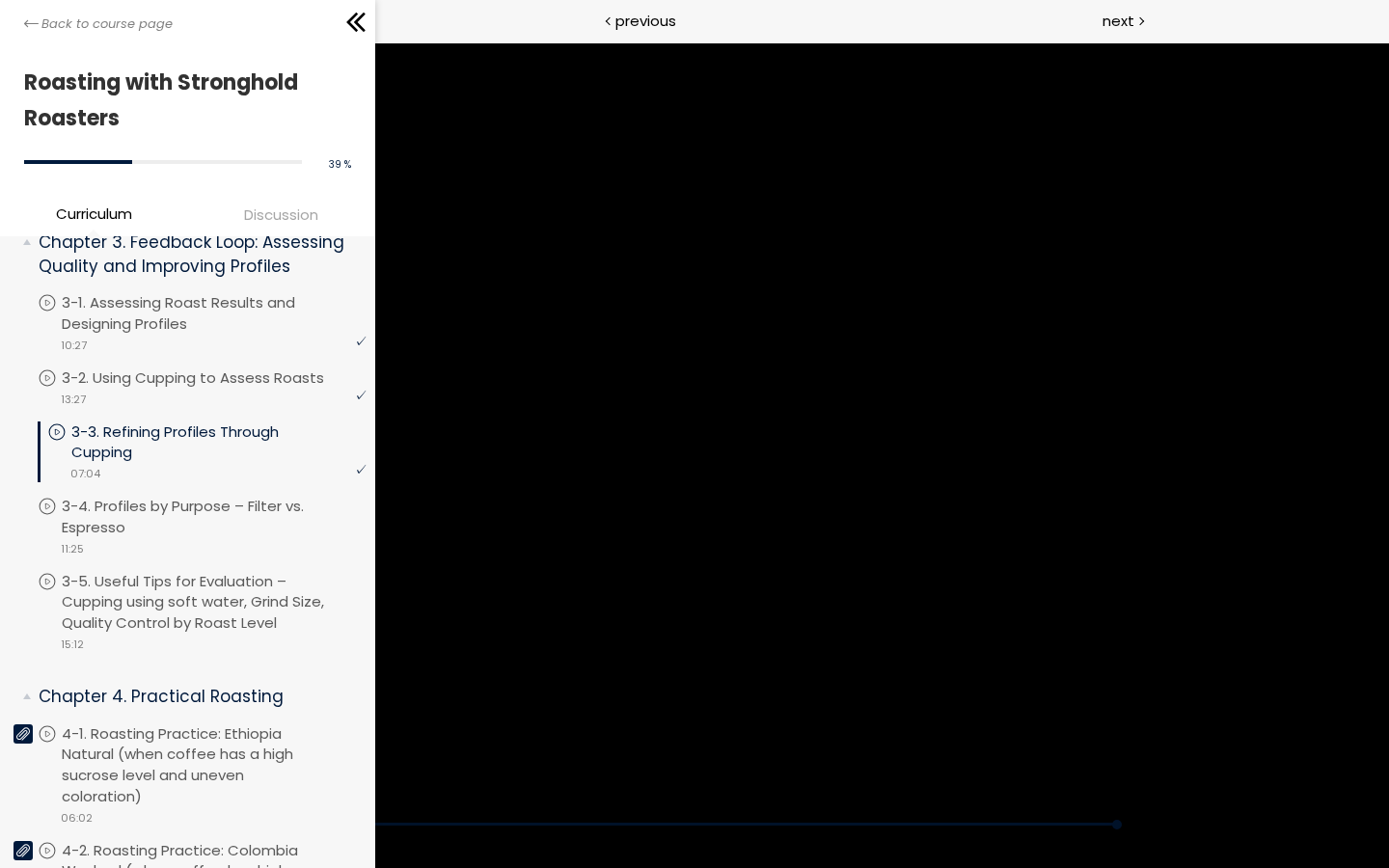 click at bounding box center [694, 434] 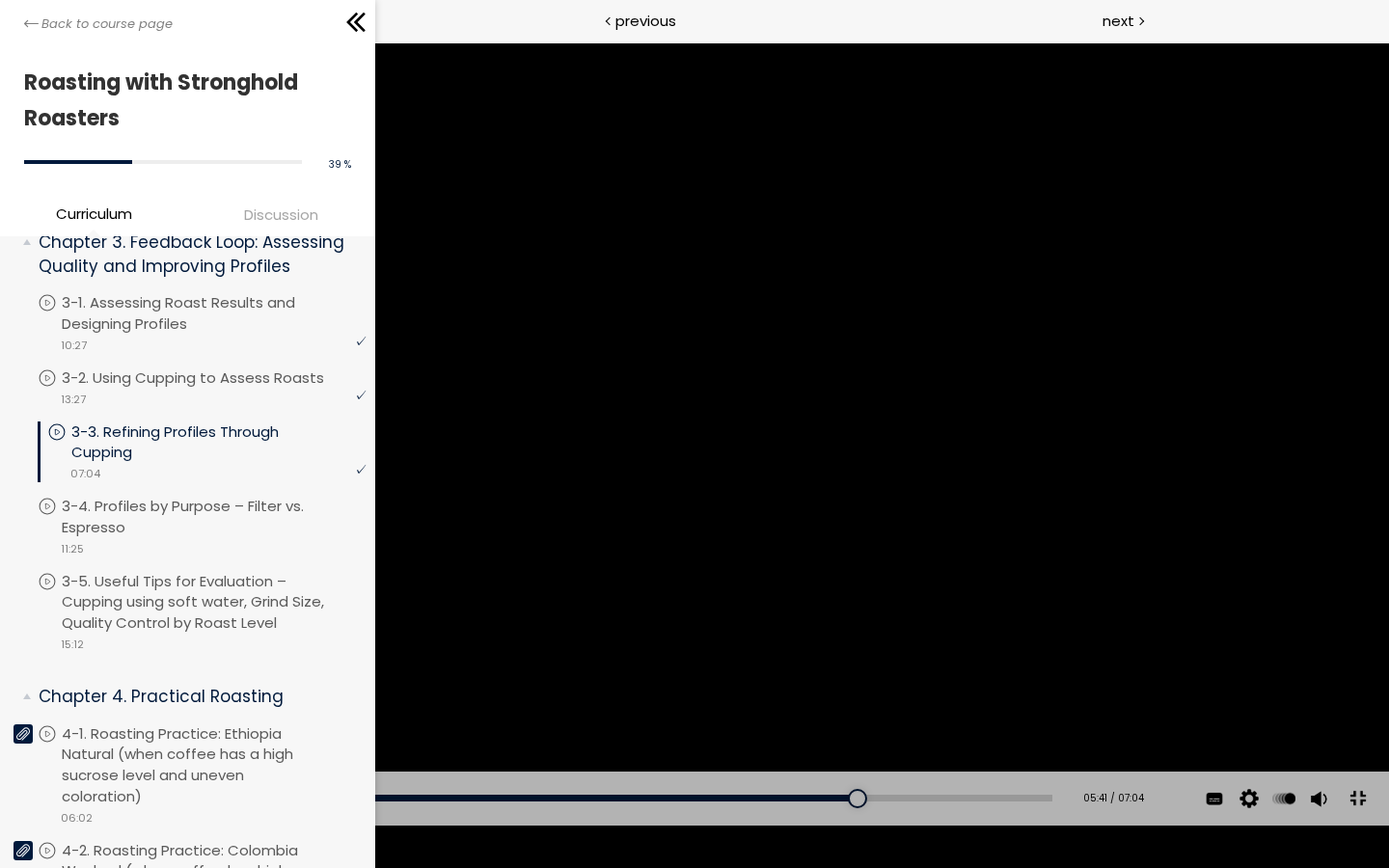 click at bounding box center [694, 434] 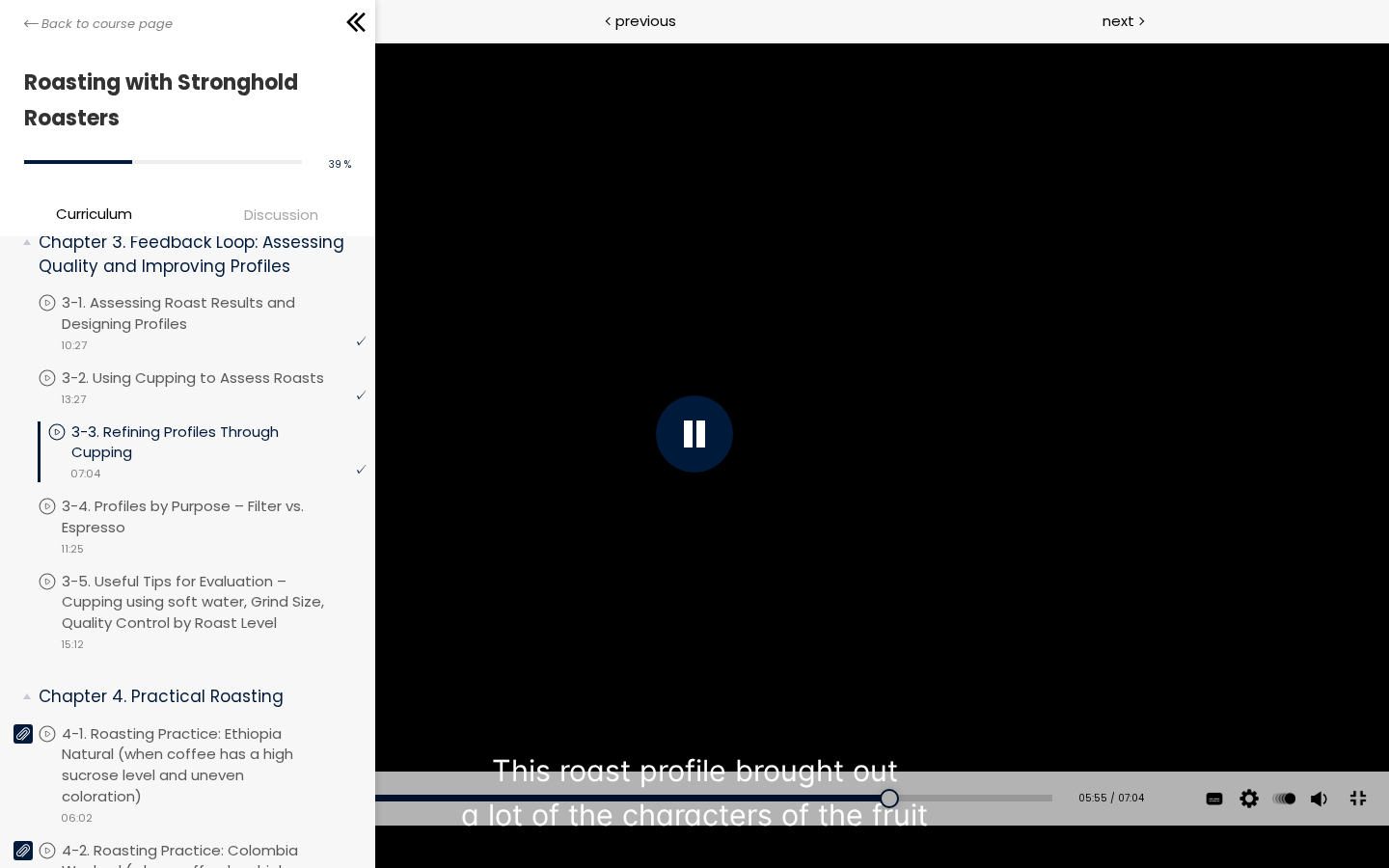 click at bounding box center (694, 434) 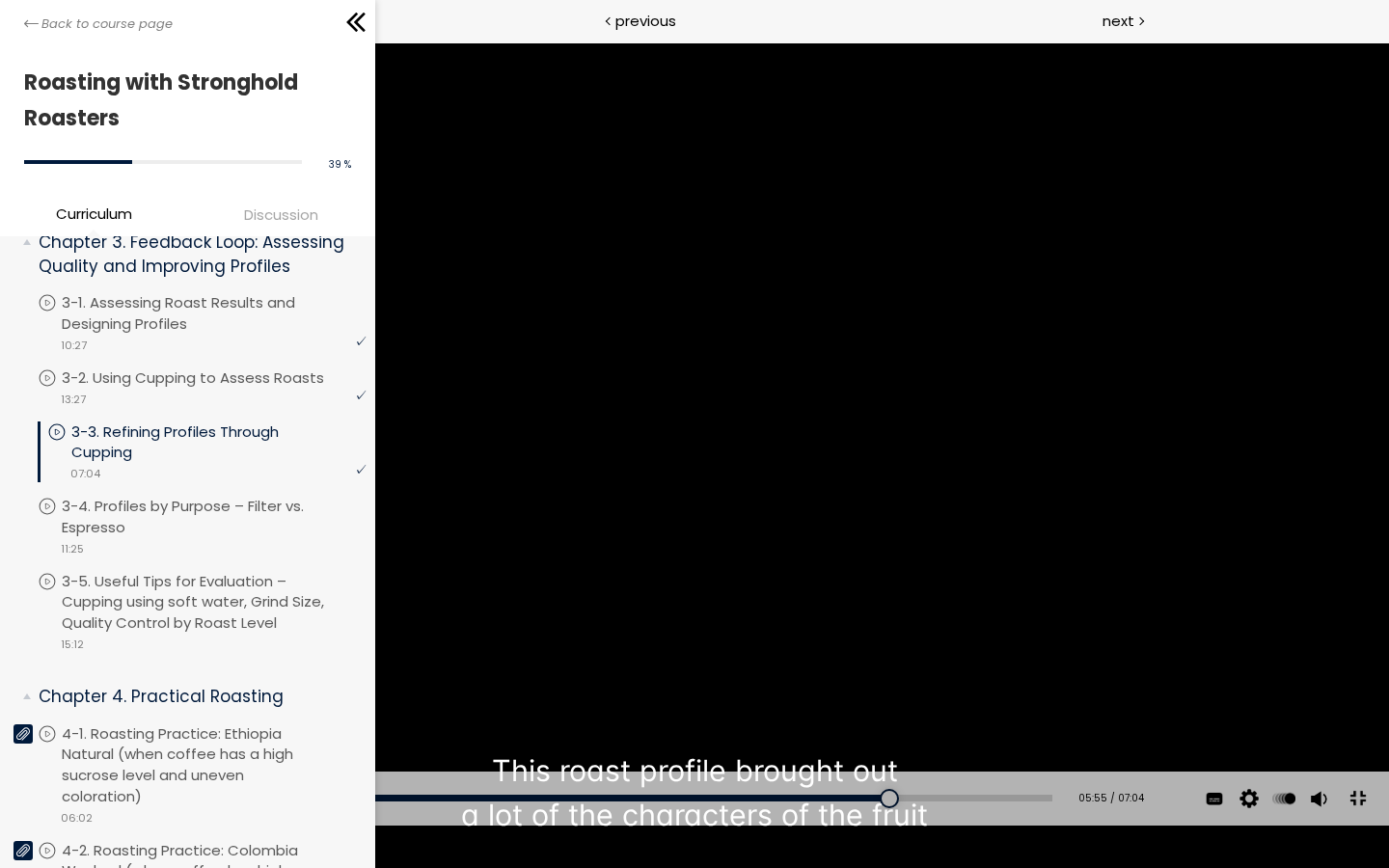 click at bounding box center (694, 434) 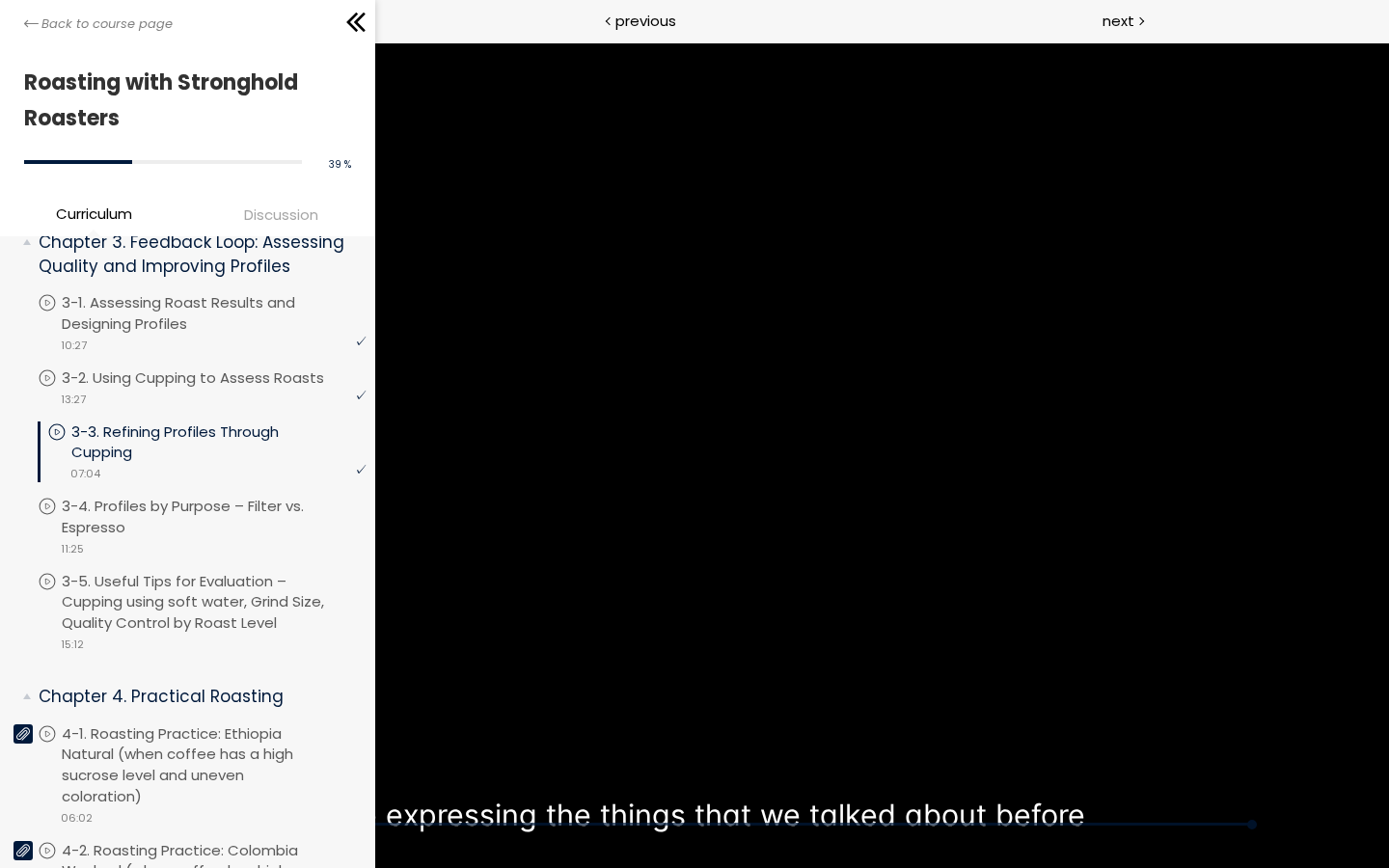 click at bounding box center (694, 434) 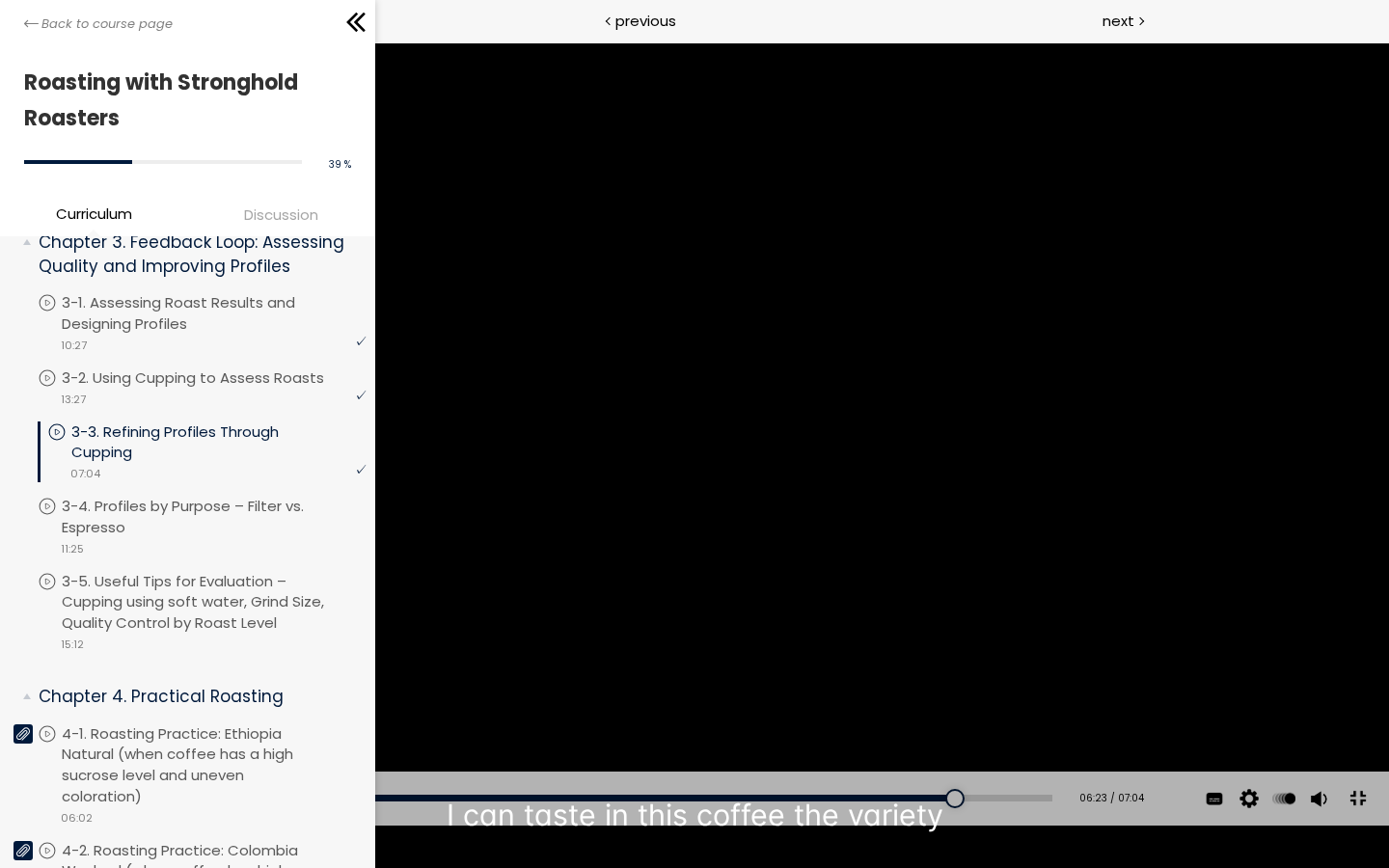 click at bounding box center (694, 434) 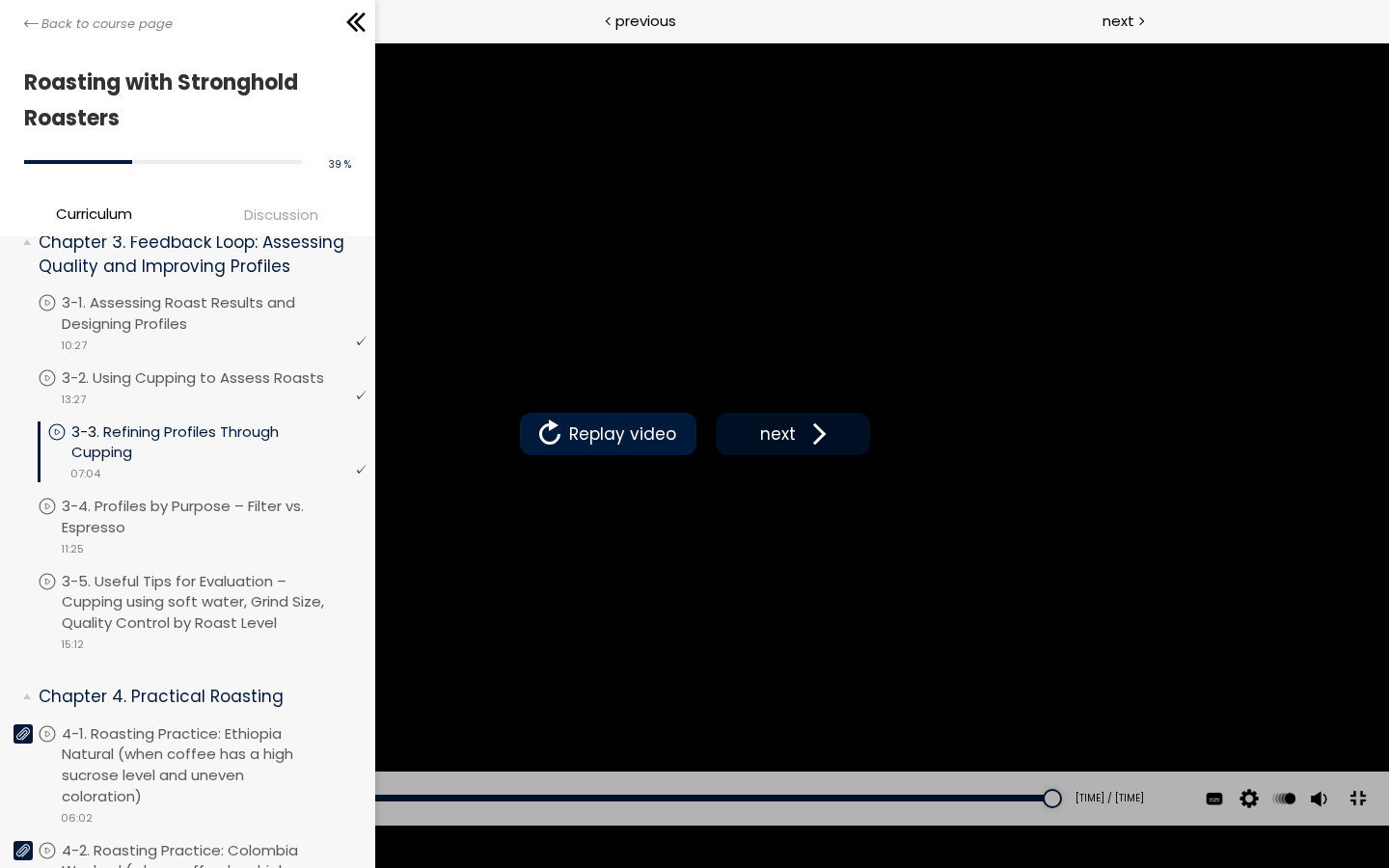 click on "next" at bounding box center [777, 434] 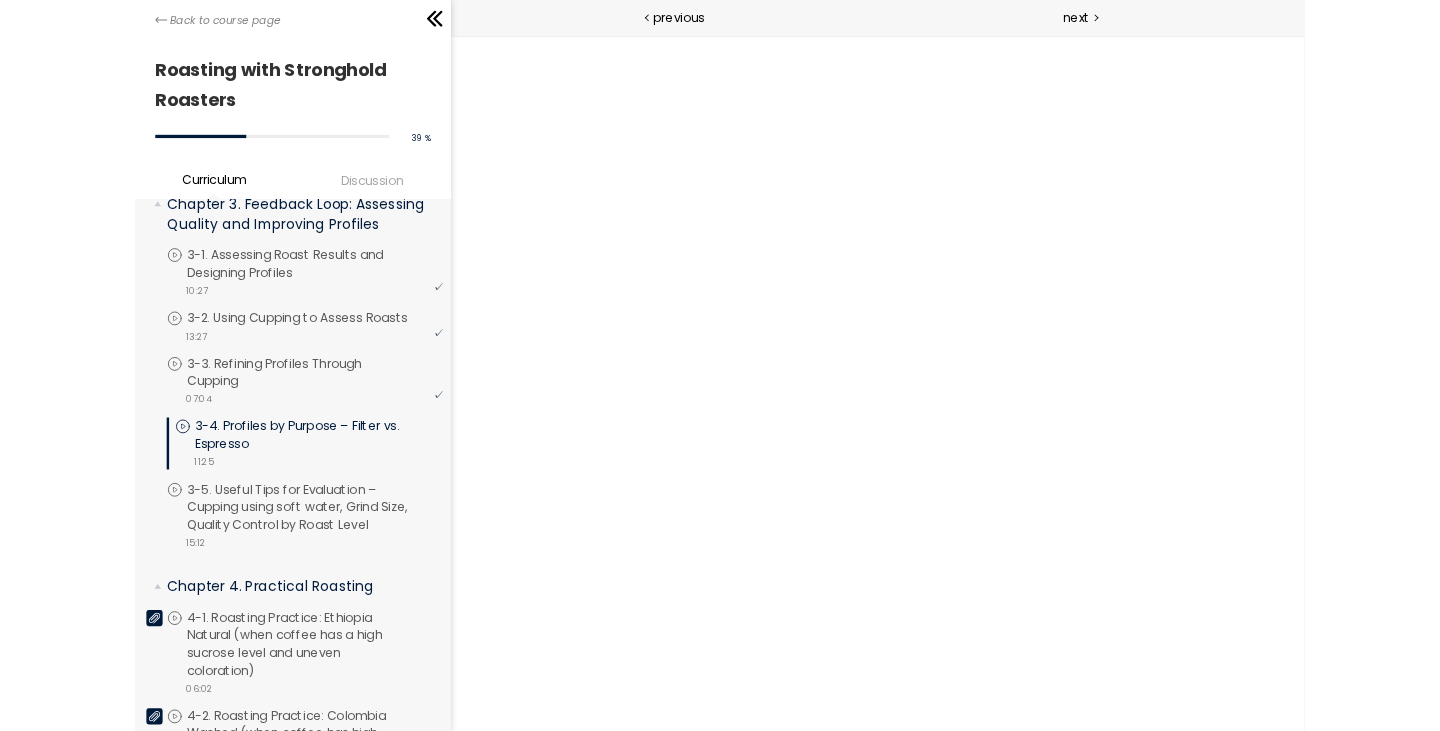 scroll, scrollTop: 0, scrollLeft: 0, axis: both 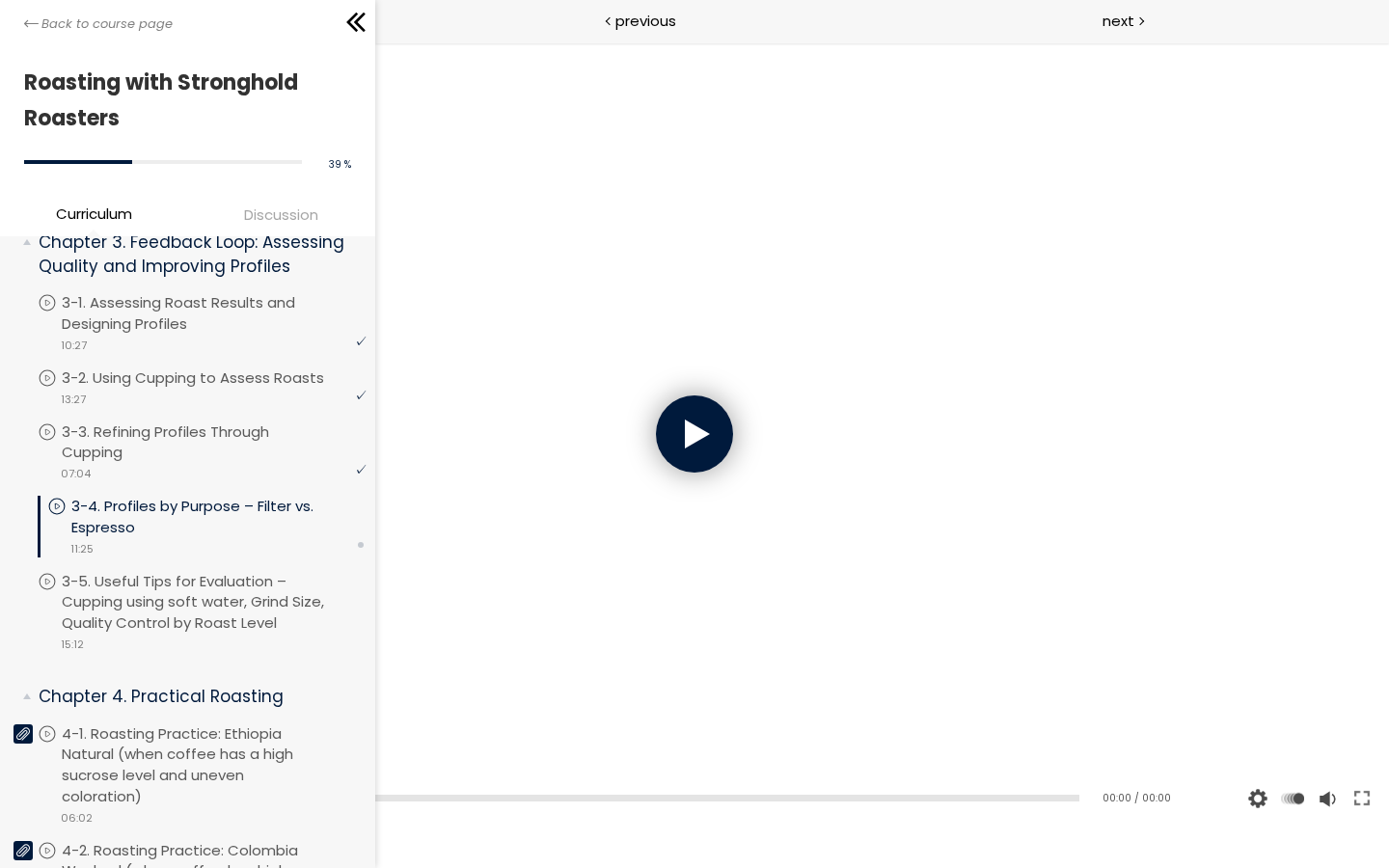 click at bounding box center (694, 434) 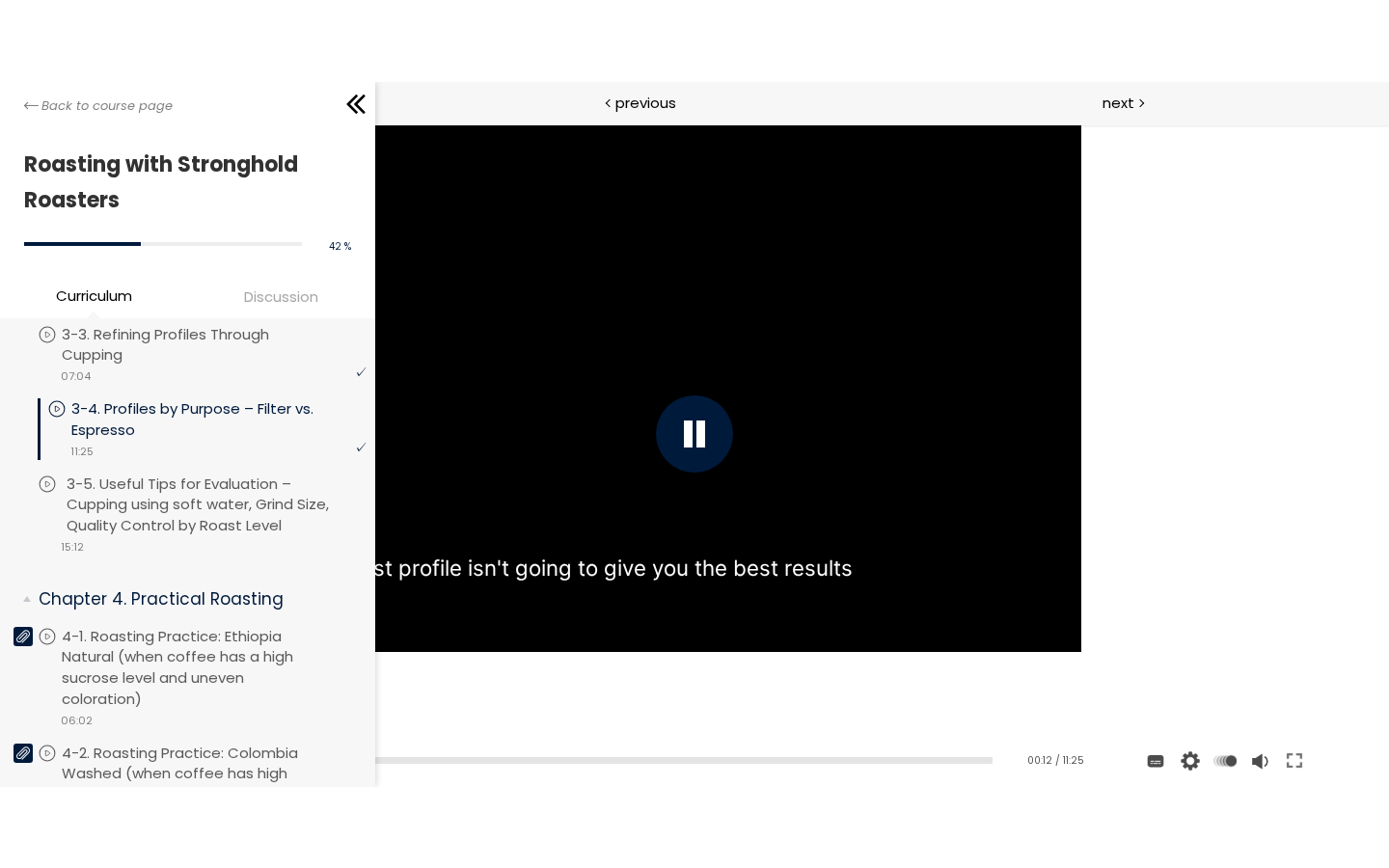 scroll, scrollTop: 1104, scrollLeft: 0, axis: vertical 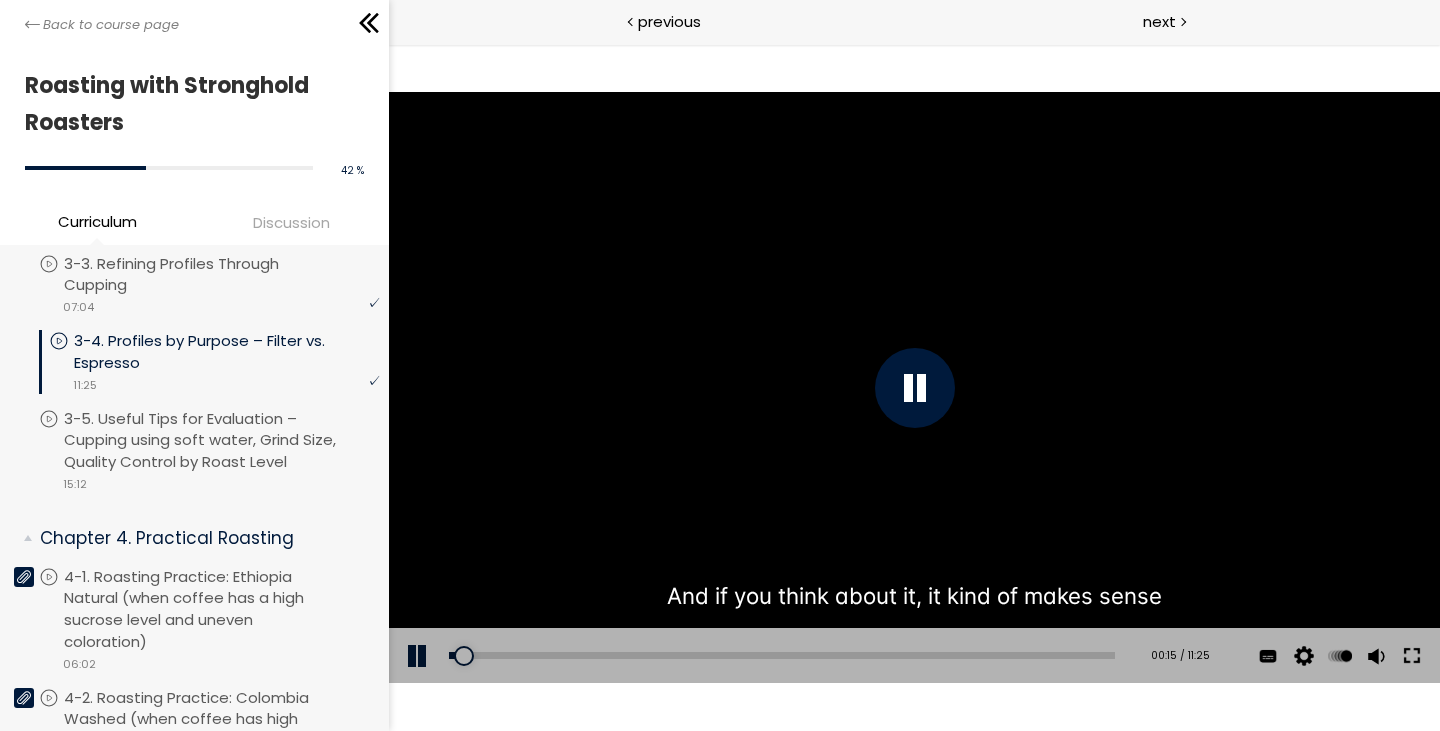 click at bounding box center (1411, 656) 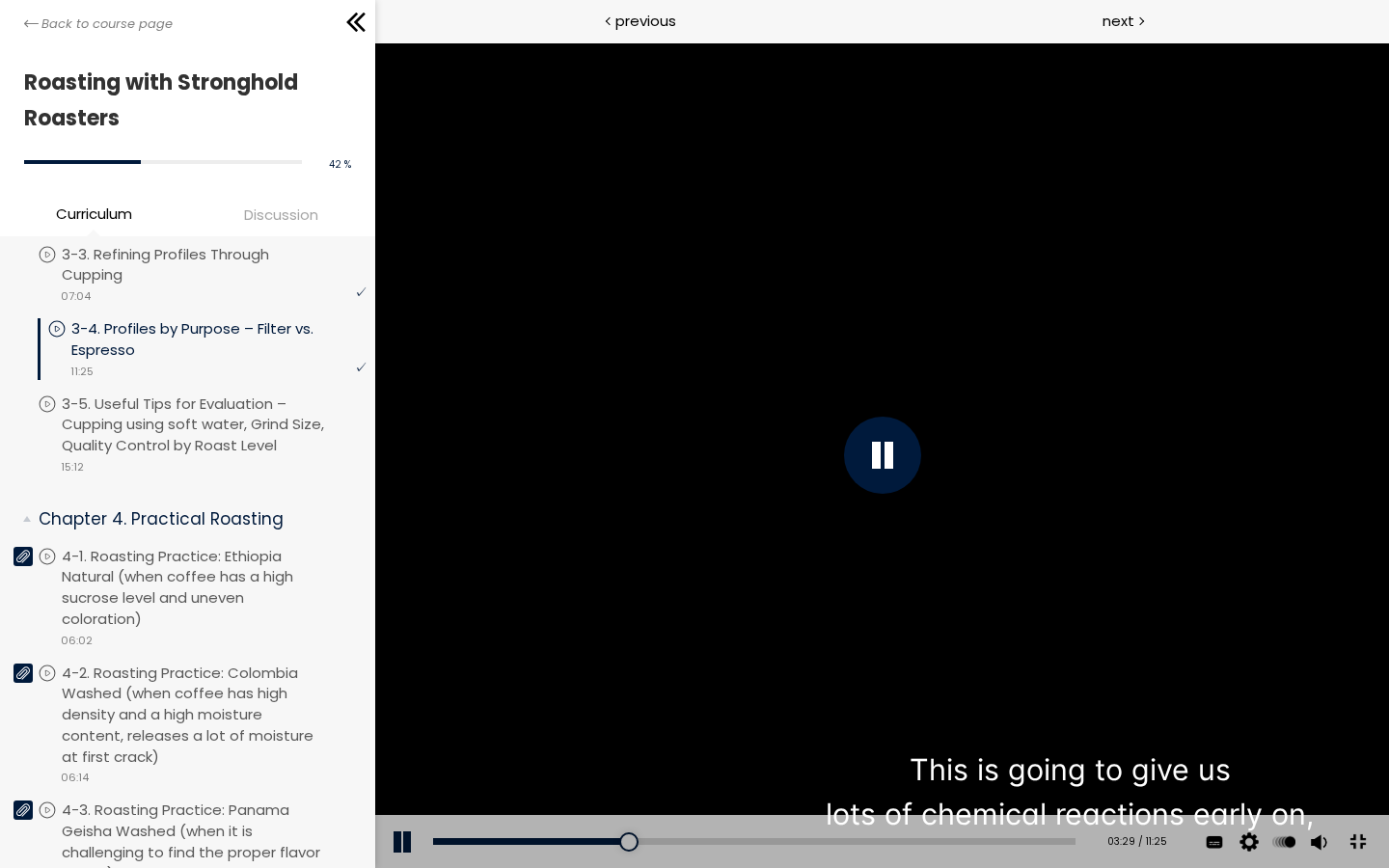 click on "Add chapter
[TIME]" at bounding box center (753, 842) 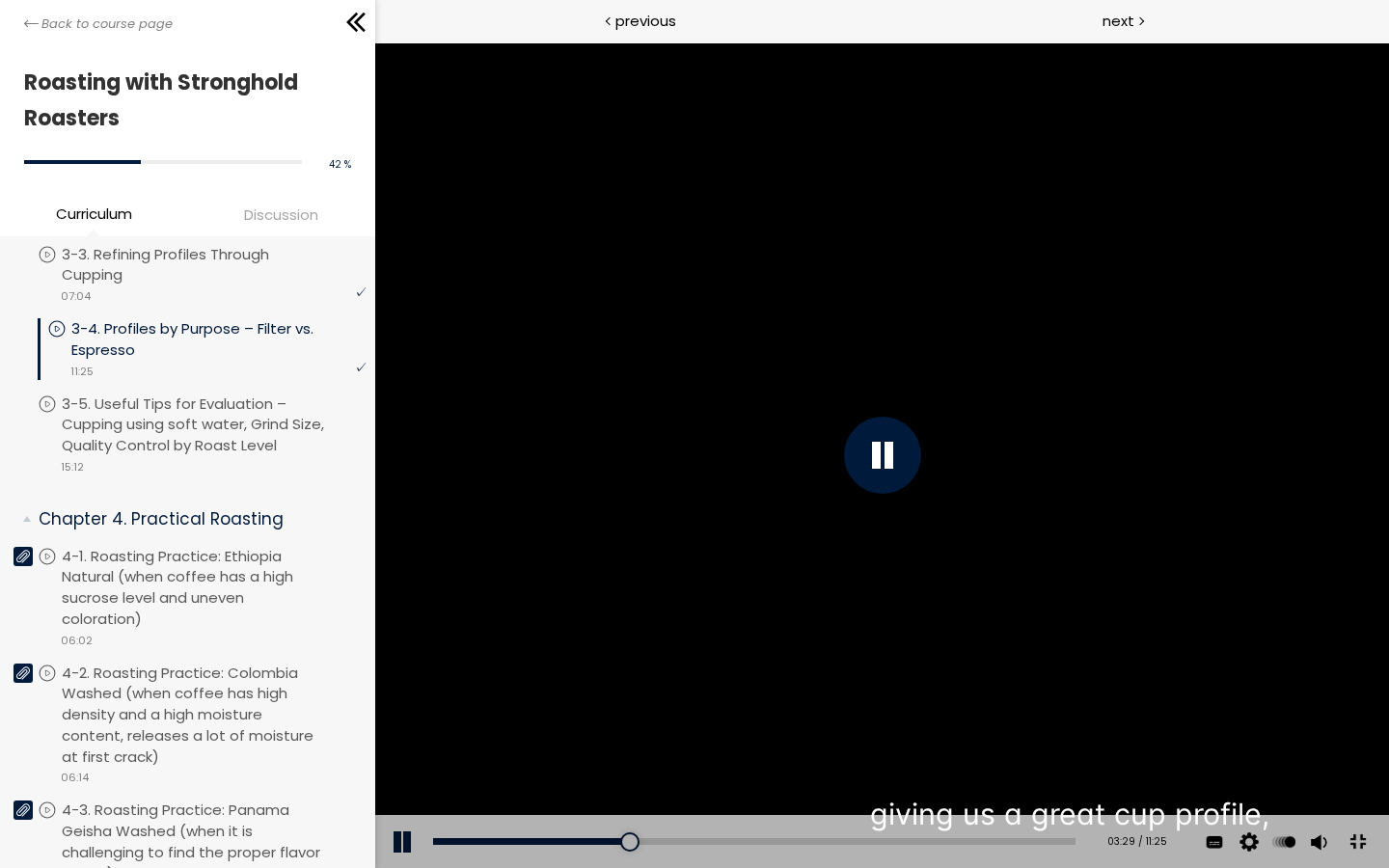 click on "Add chapter
[TIME]" at bounding box center [753, 842] 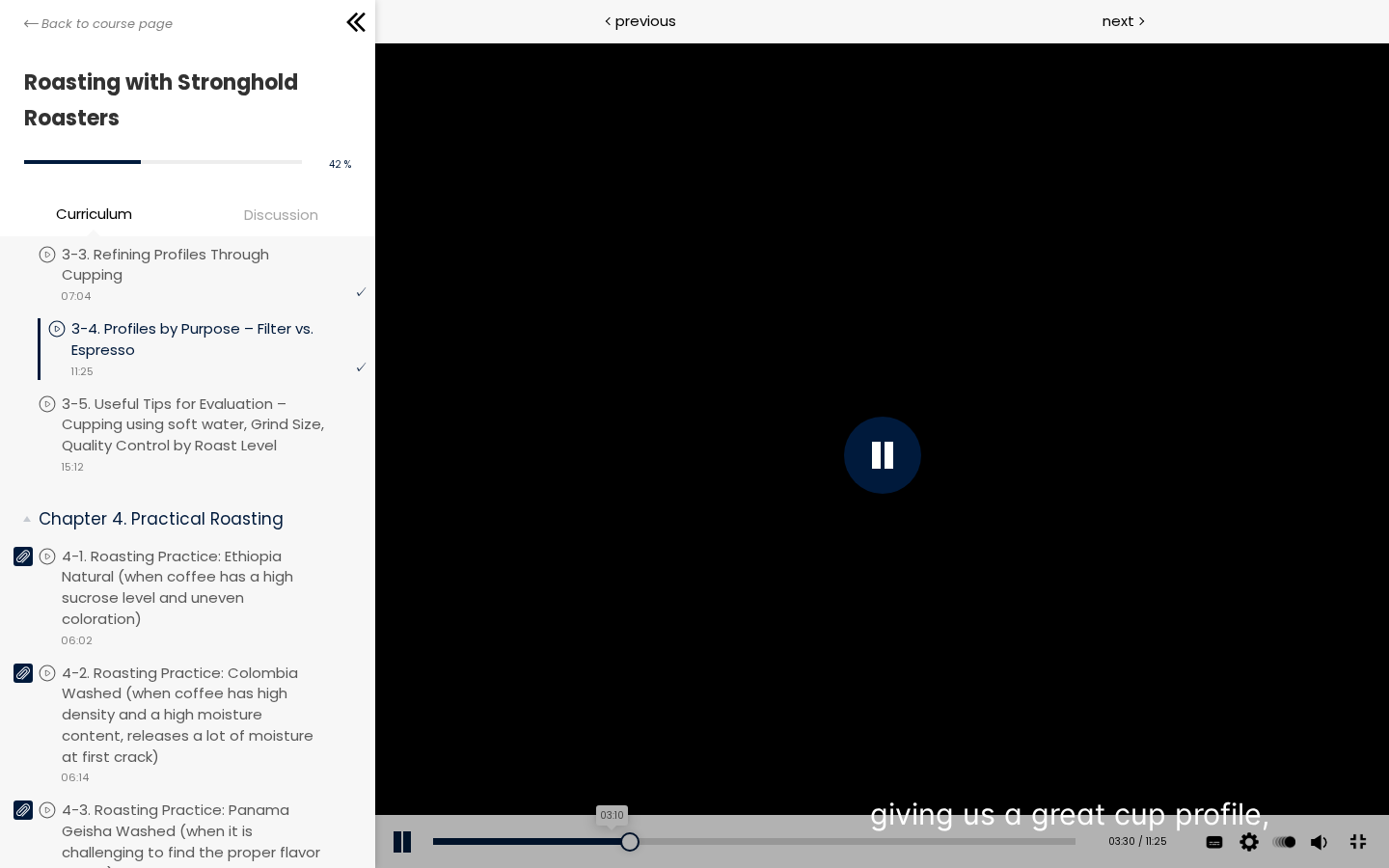 click on "03:10" at bounding box center (753, 841) 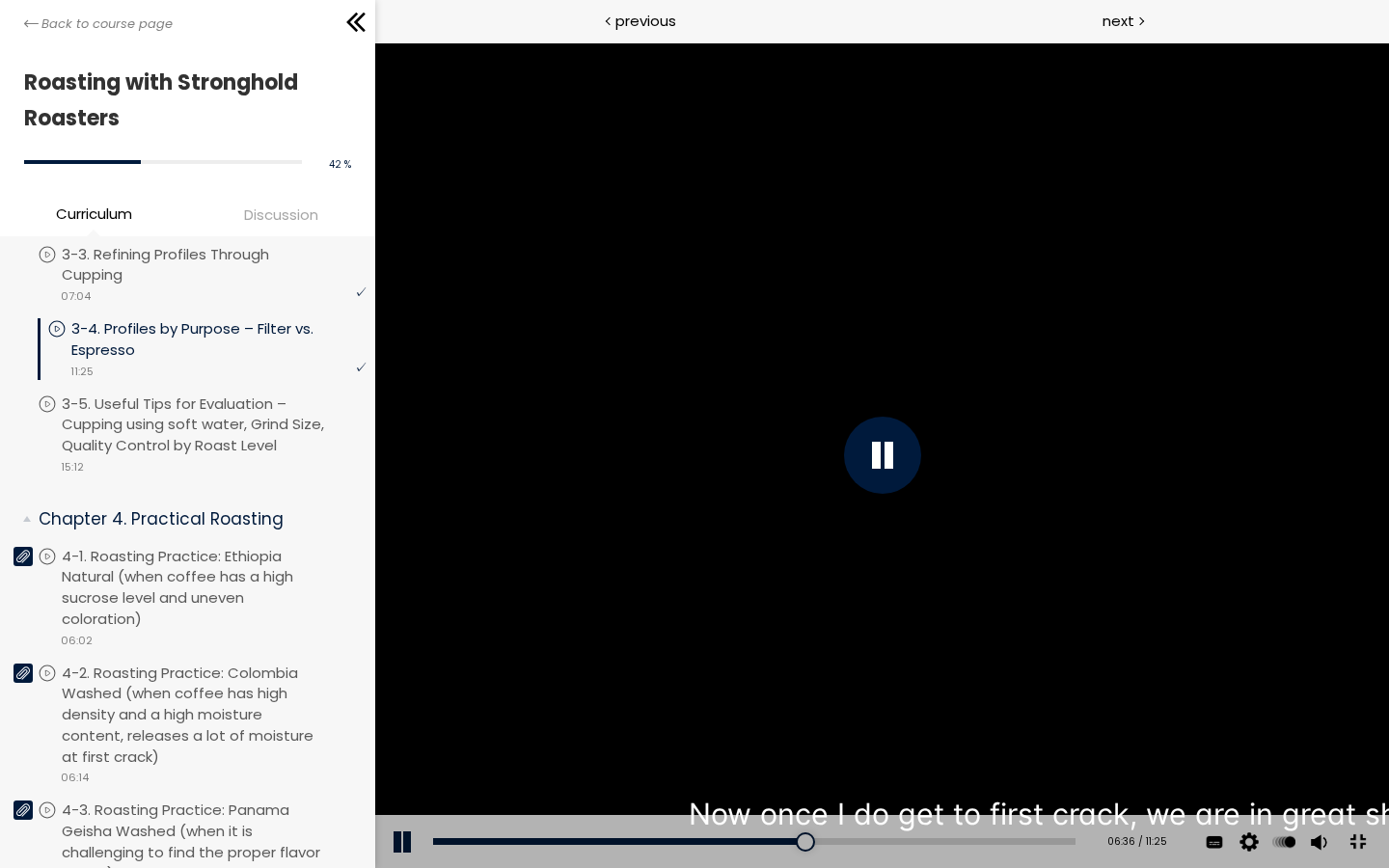 click on "Add chapter
[TIME]" at bounding box center [753, 842] 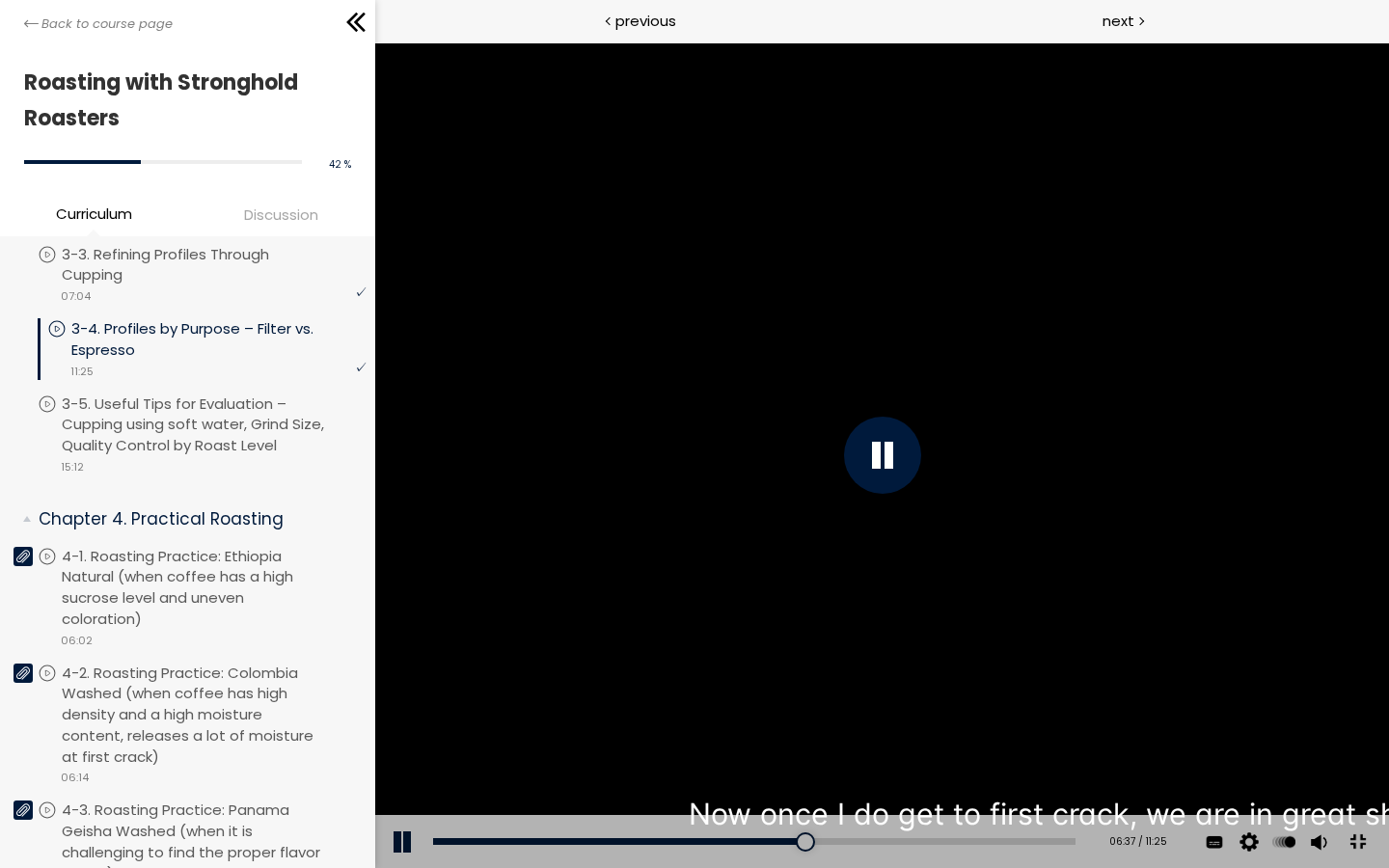 click on "Add chapter
[TIME]" at bounding box center (753, 842) 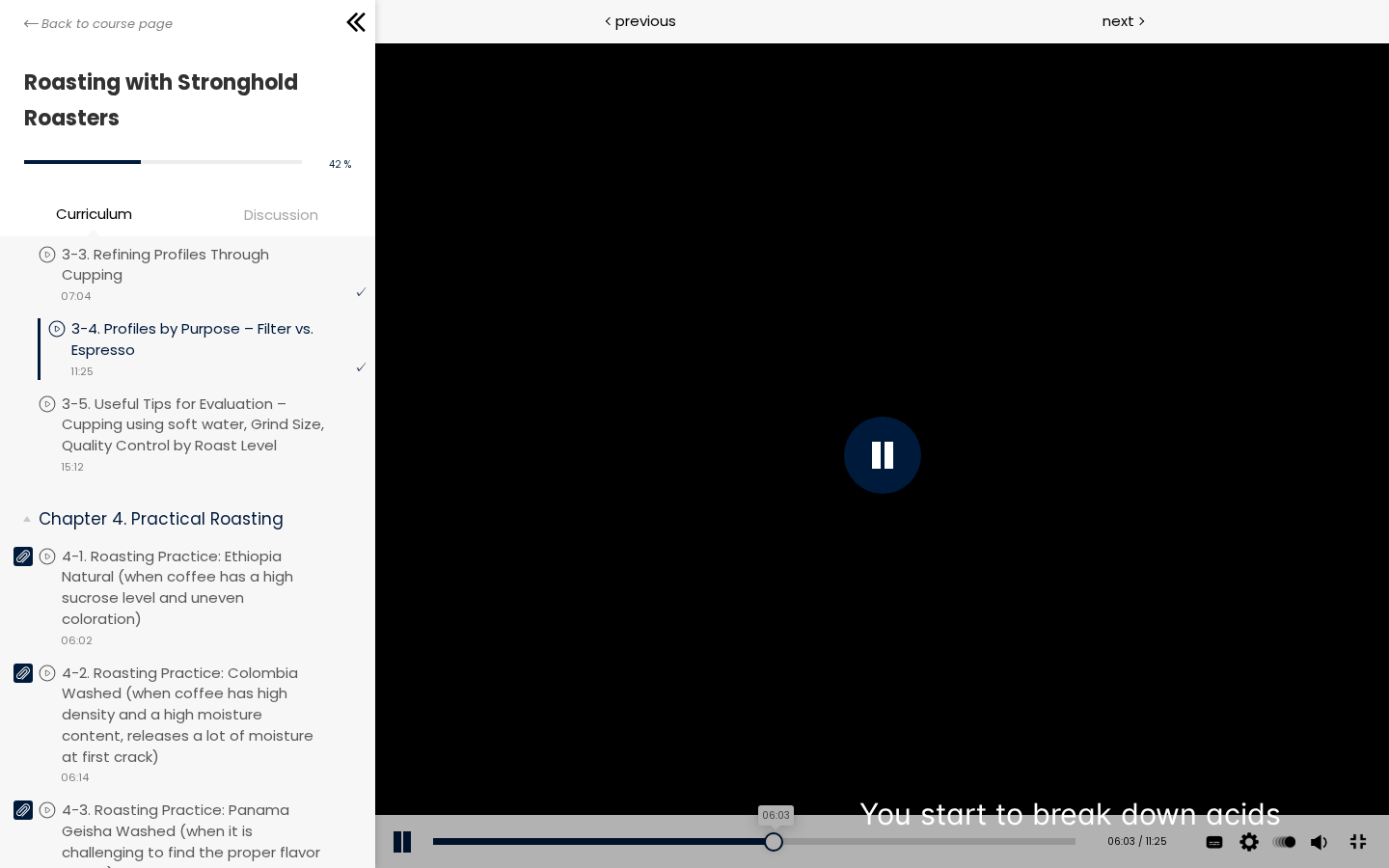 click on "06:03" at bounding box center [753, 841] 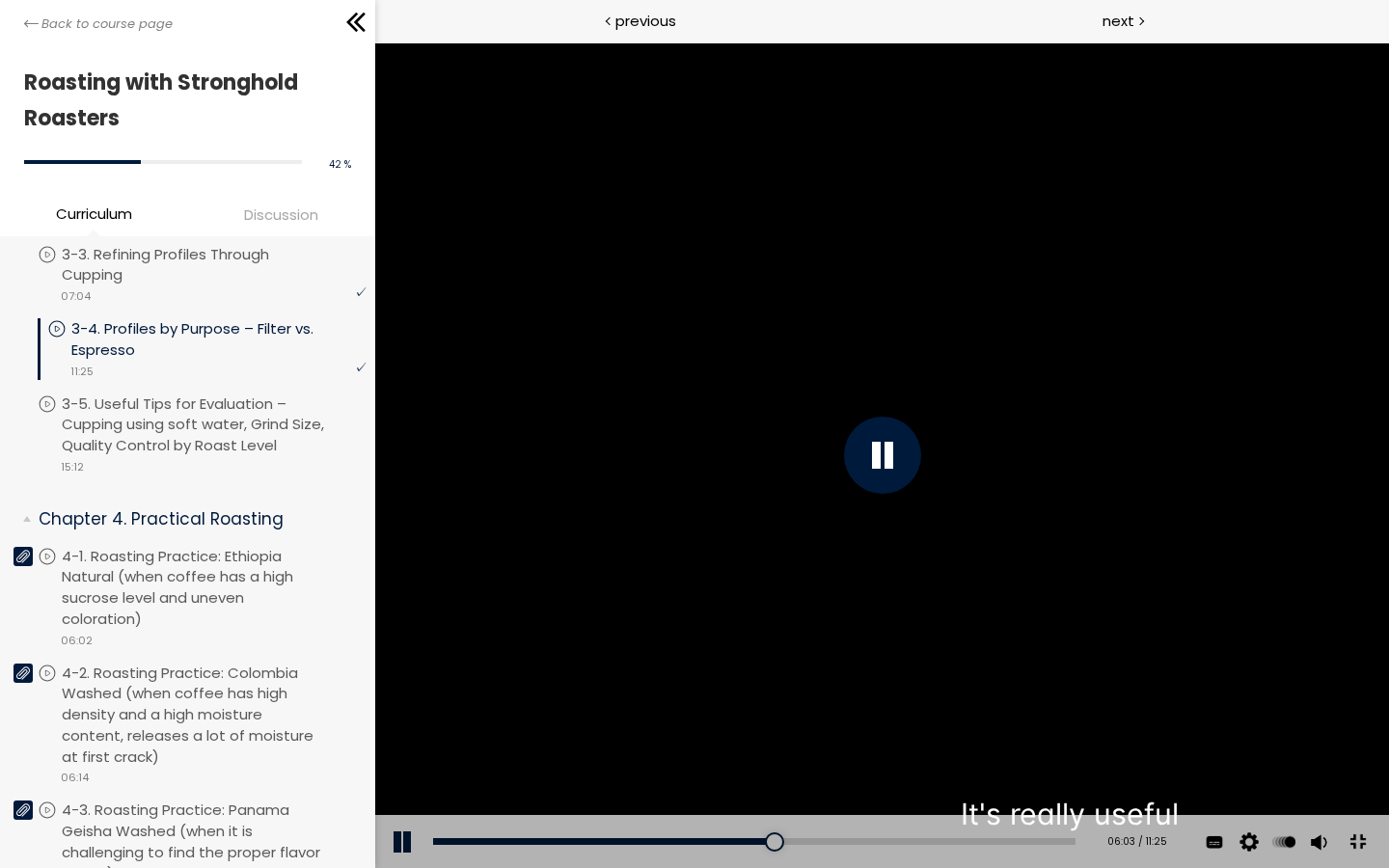 click on "Add chapter
[TIME]" at bounding box center [753, 842] 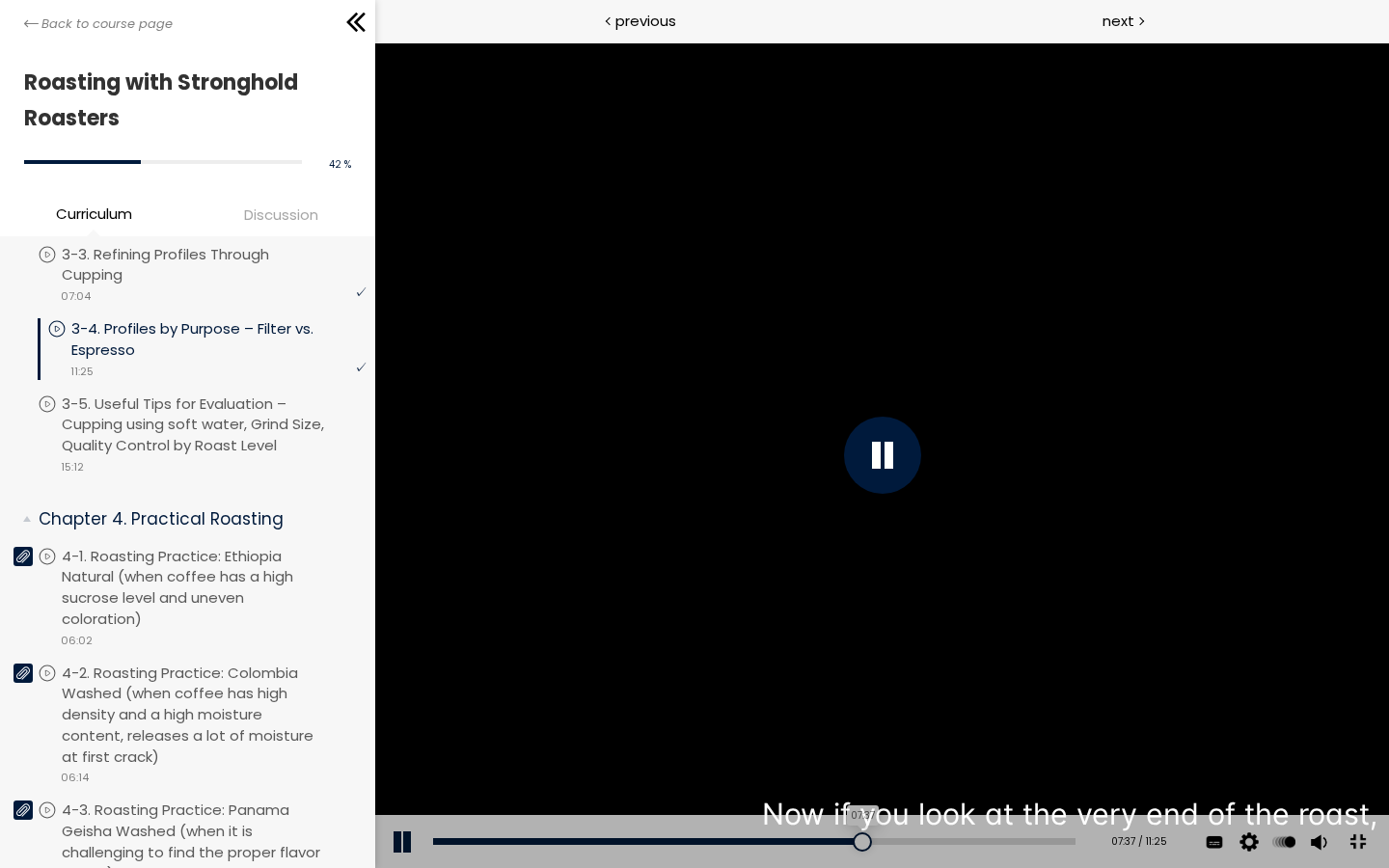 click on "07:37" at bounding box center [753, 841] 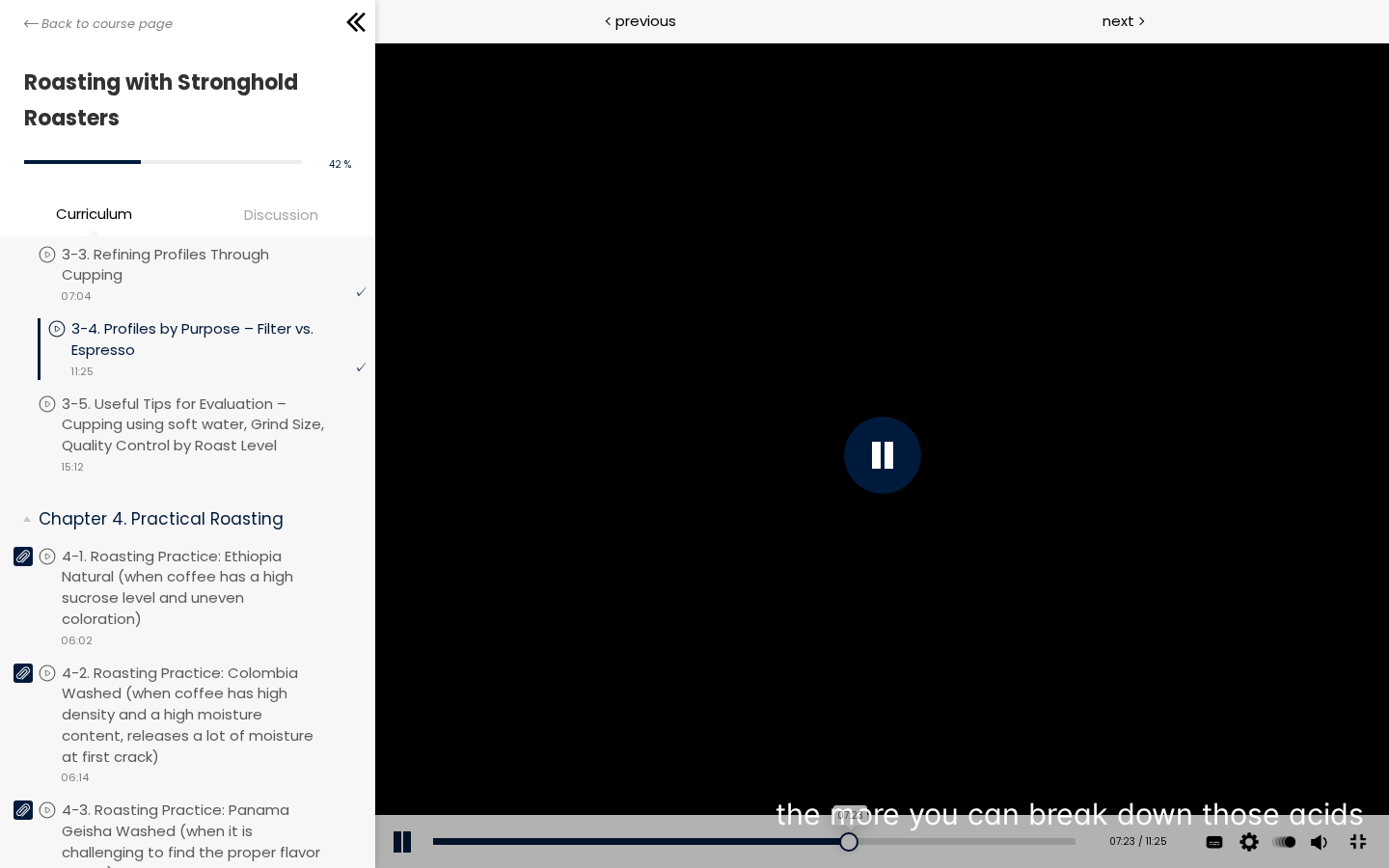 click on "07:23" at bounding box center (753, 841) 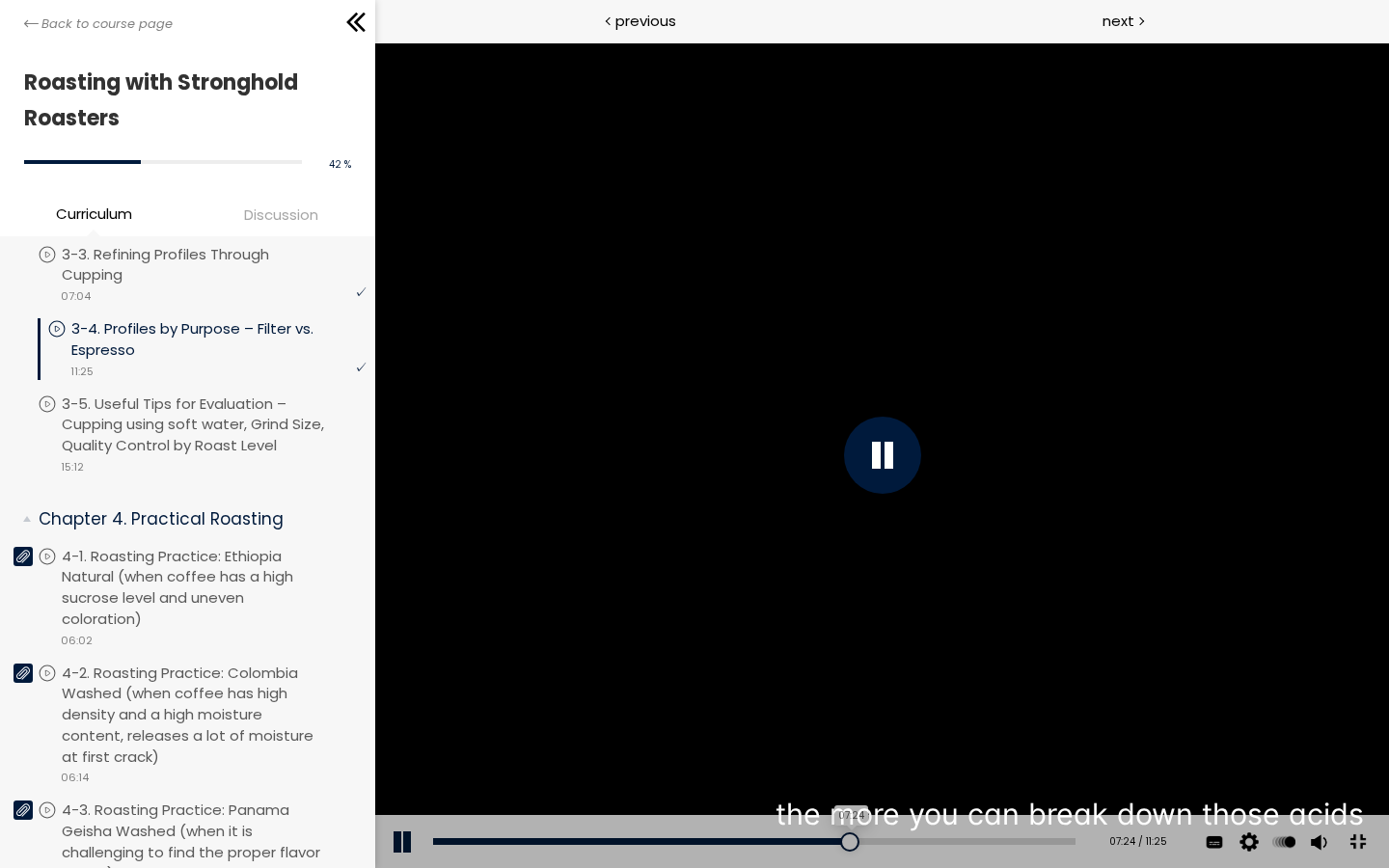 click on "07:24" at bounding box center [753, 841] 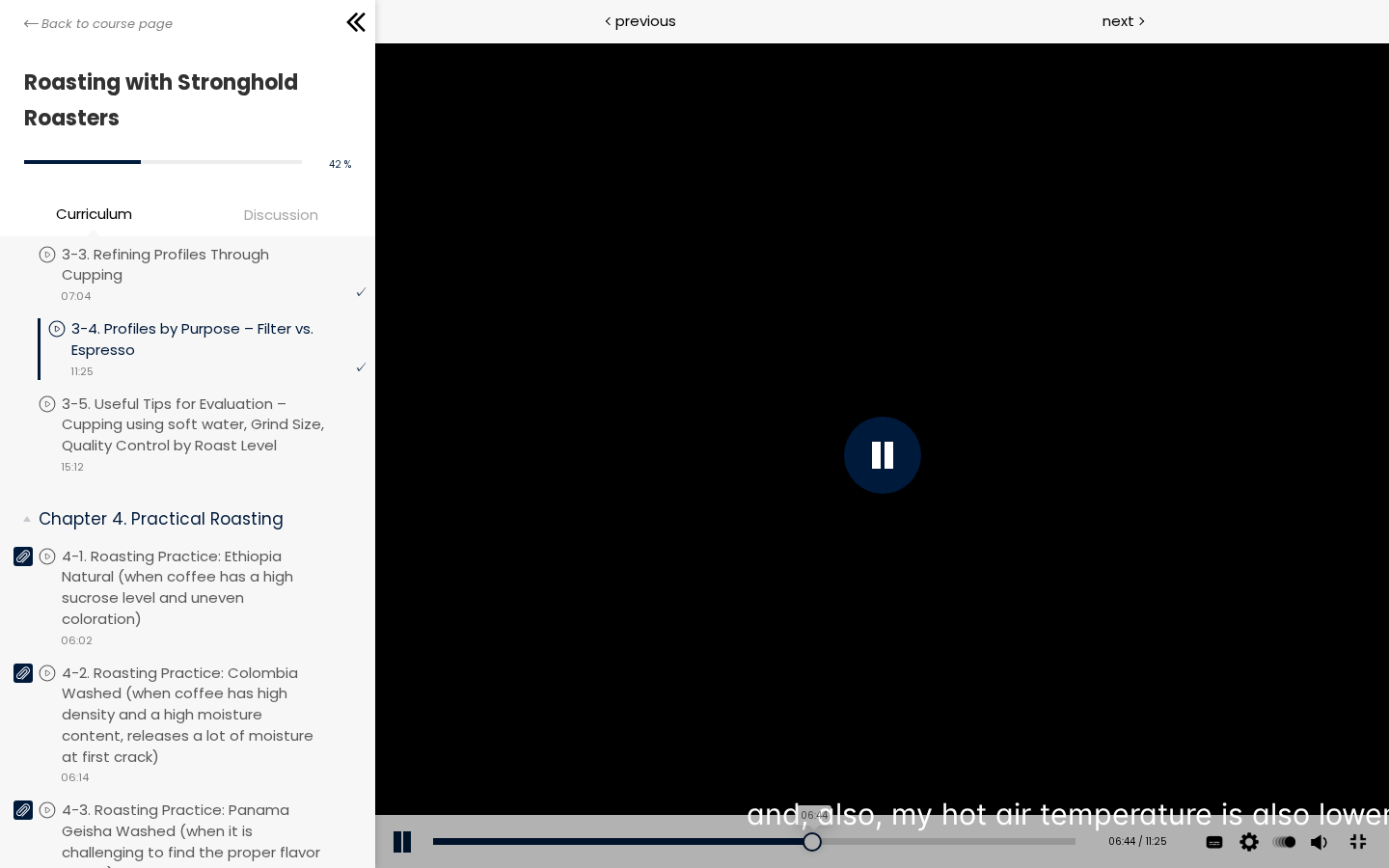 click on "06:44" at bounding box center [753, 841] 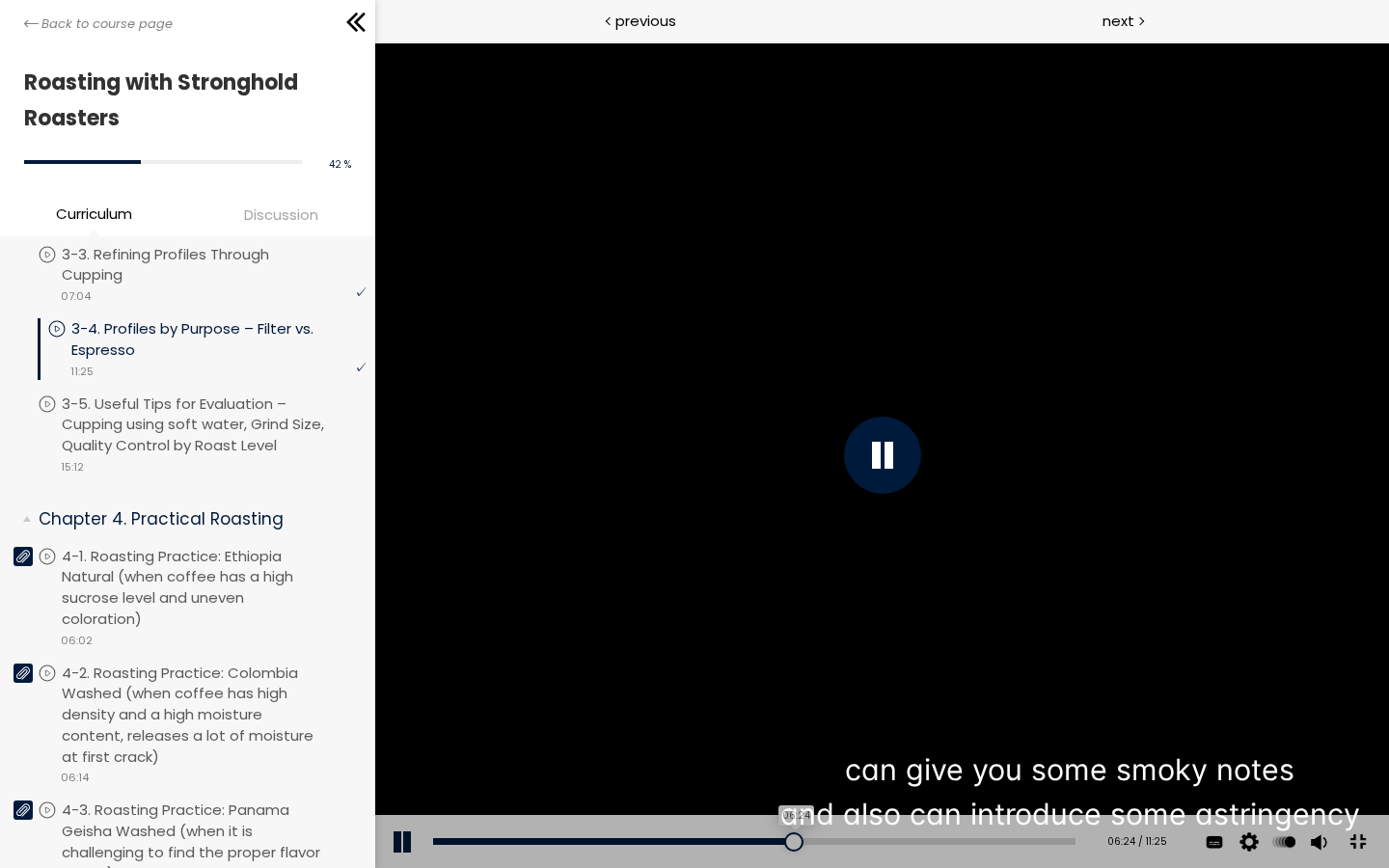 click on "06:24" at bounding box center [753, 841] 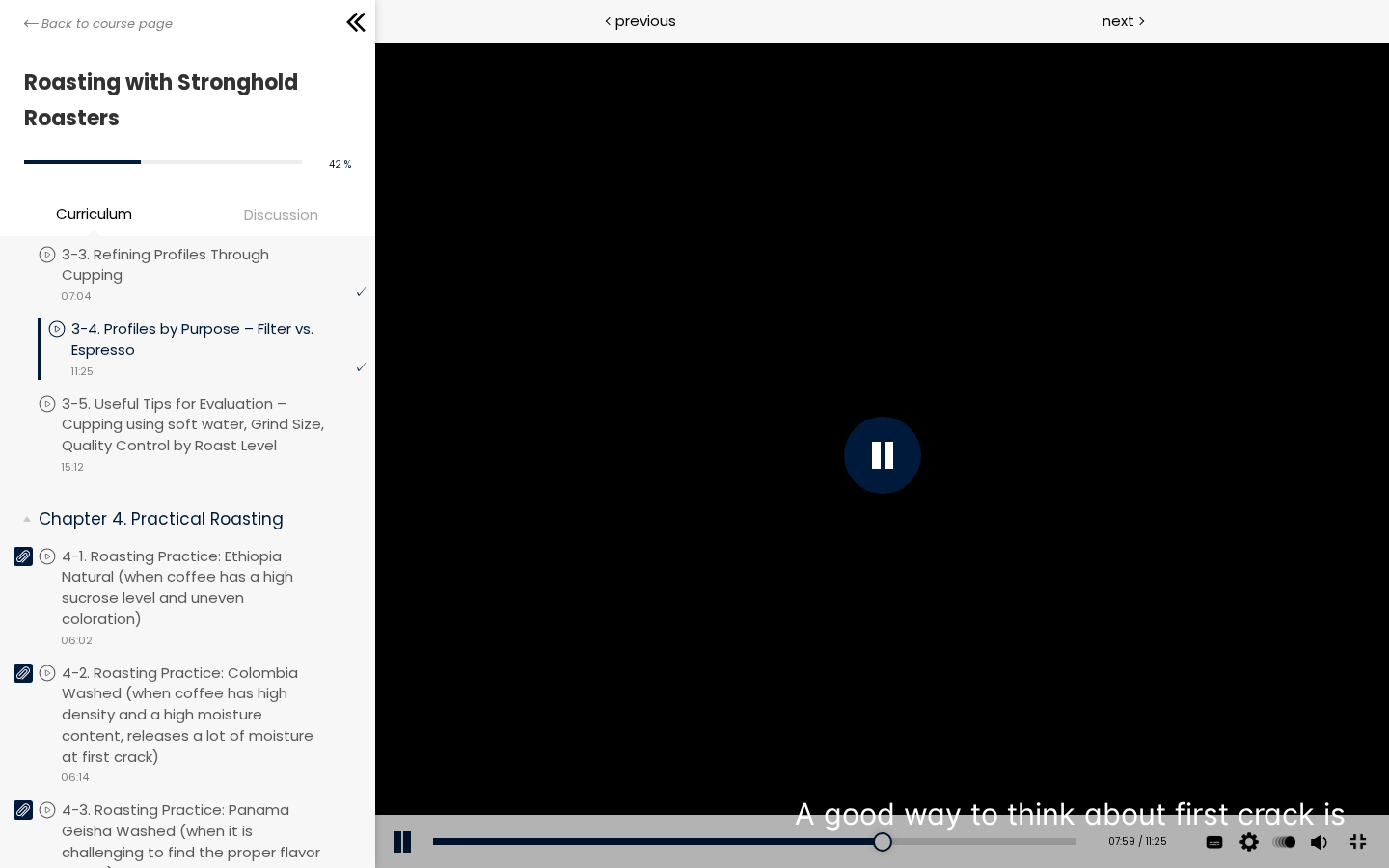 click on "Add chapter
[TIME]" at bounding box center (753, 842) 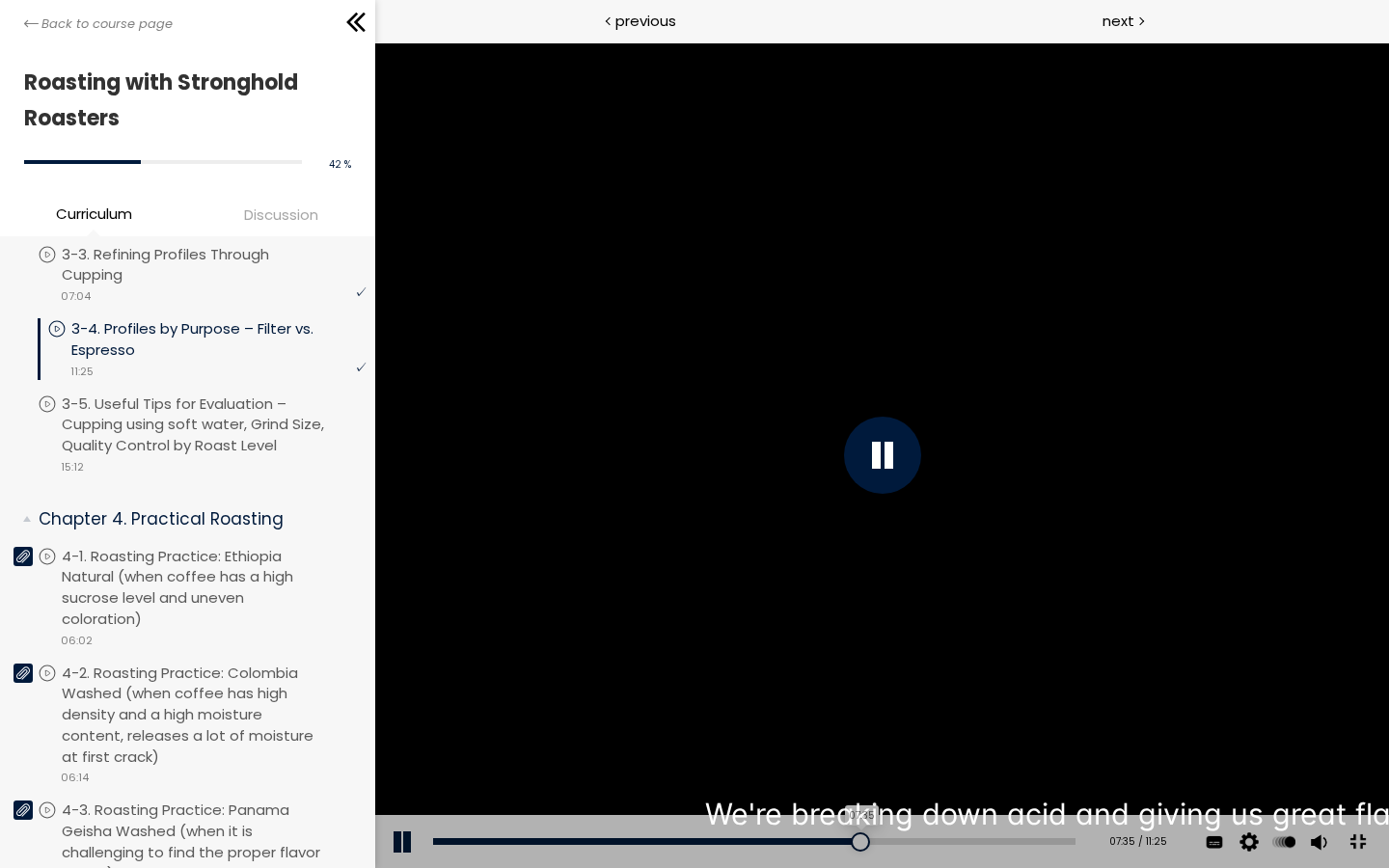click on "07:35" at bounding box center (753, 841) 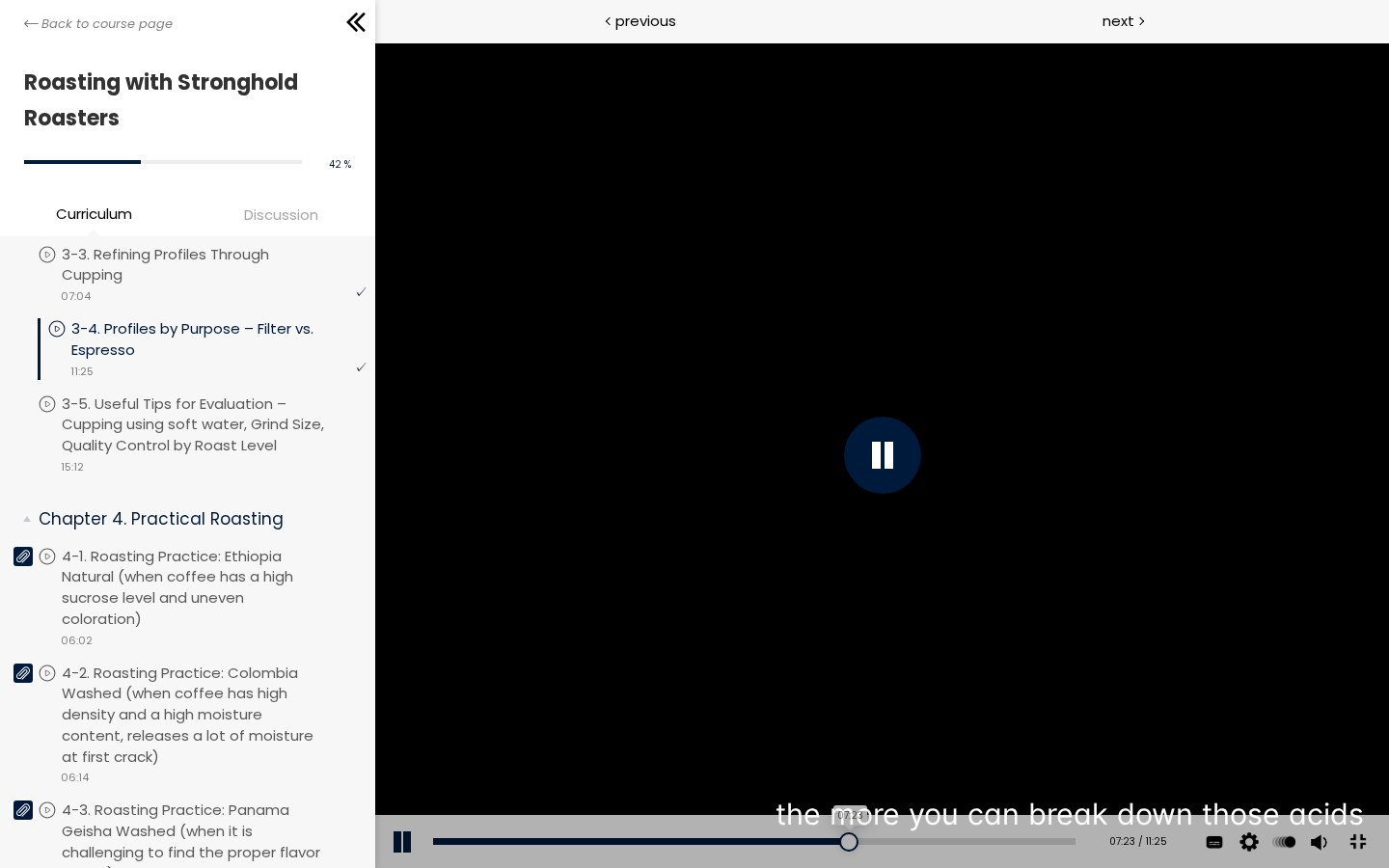 click on "07:23" at bounding box center [753, 841] 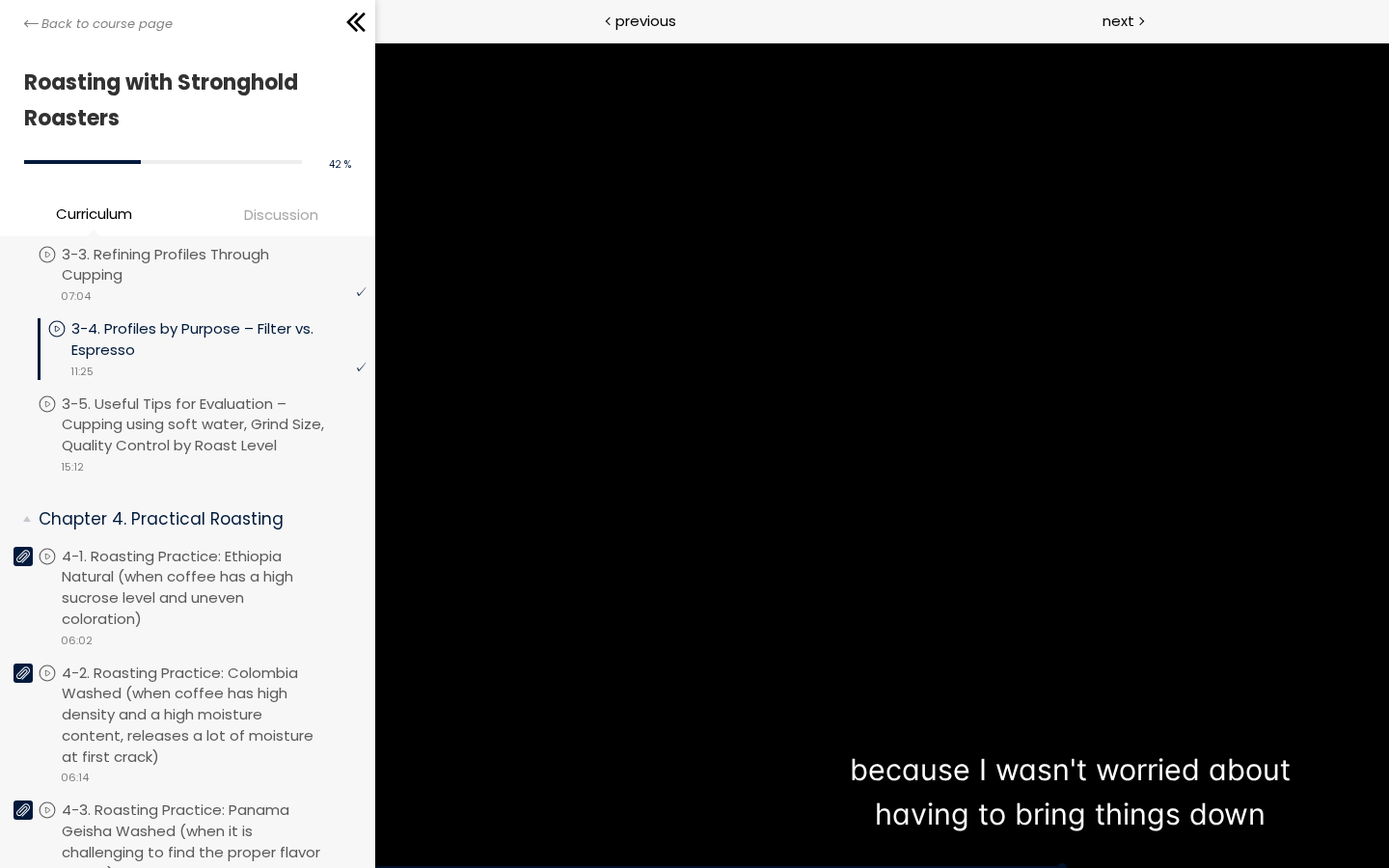 click at bounding box center (881, 455) 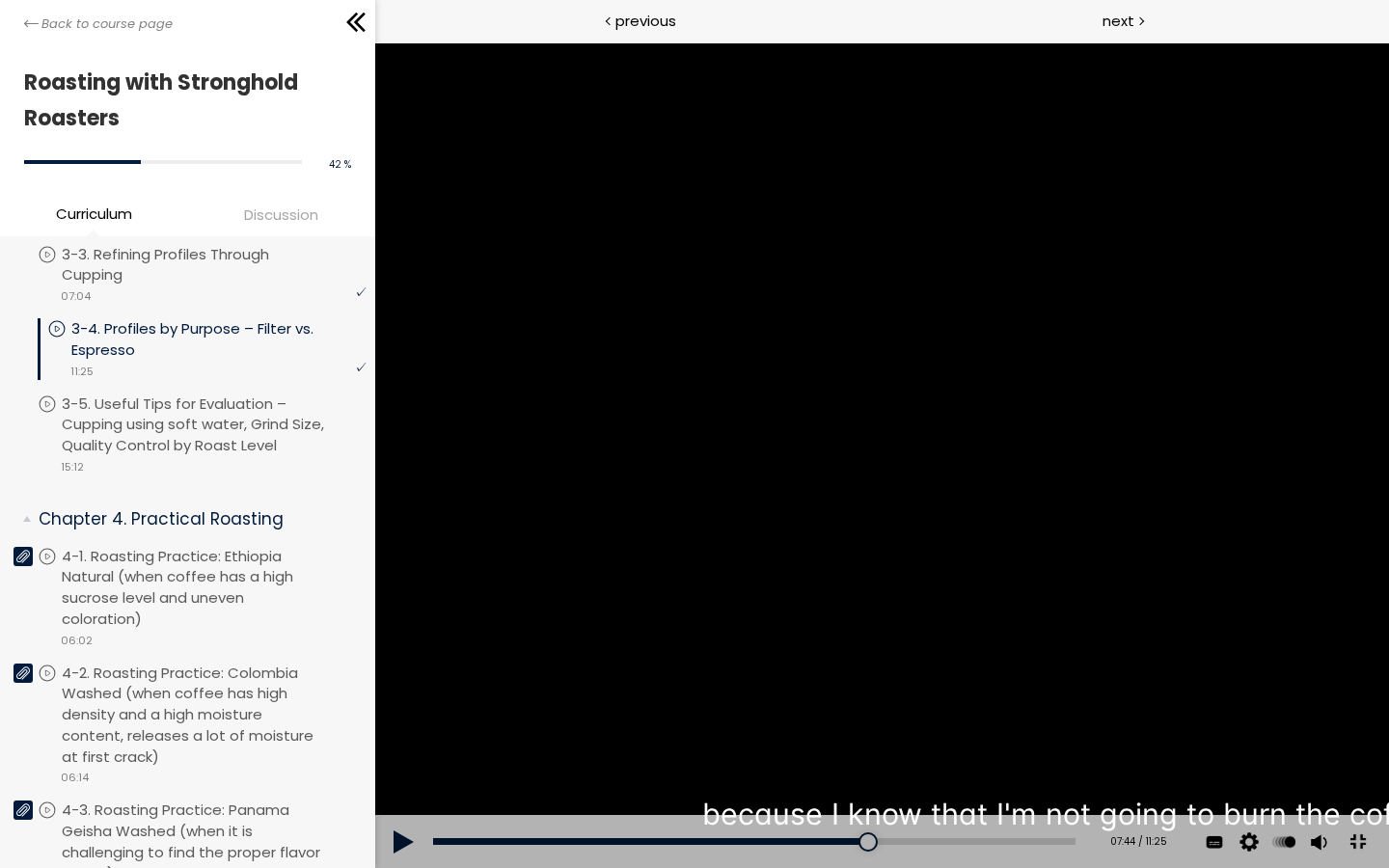 click at bounding box center [881, 455] 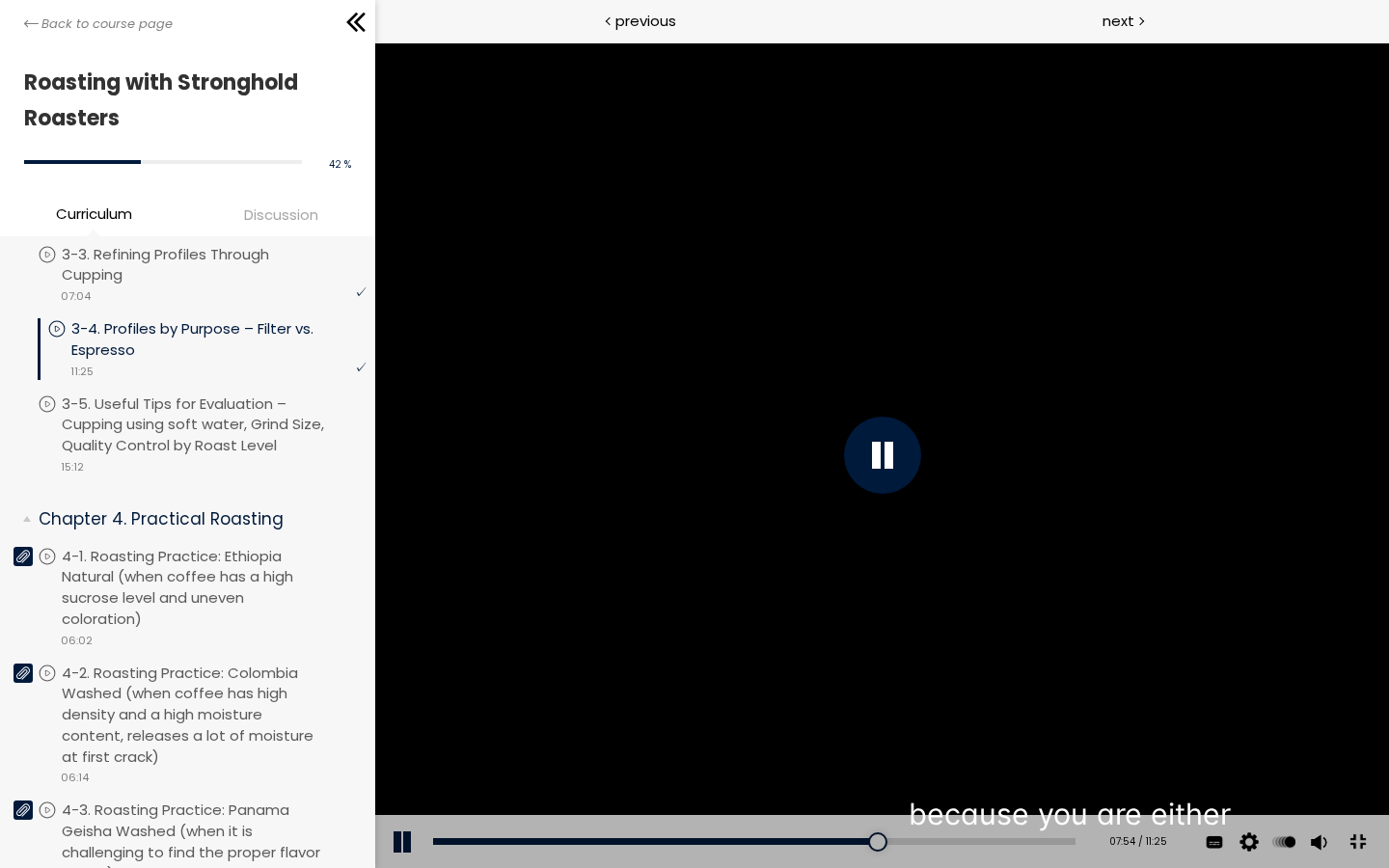 click at bounding box center (881, 455) 